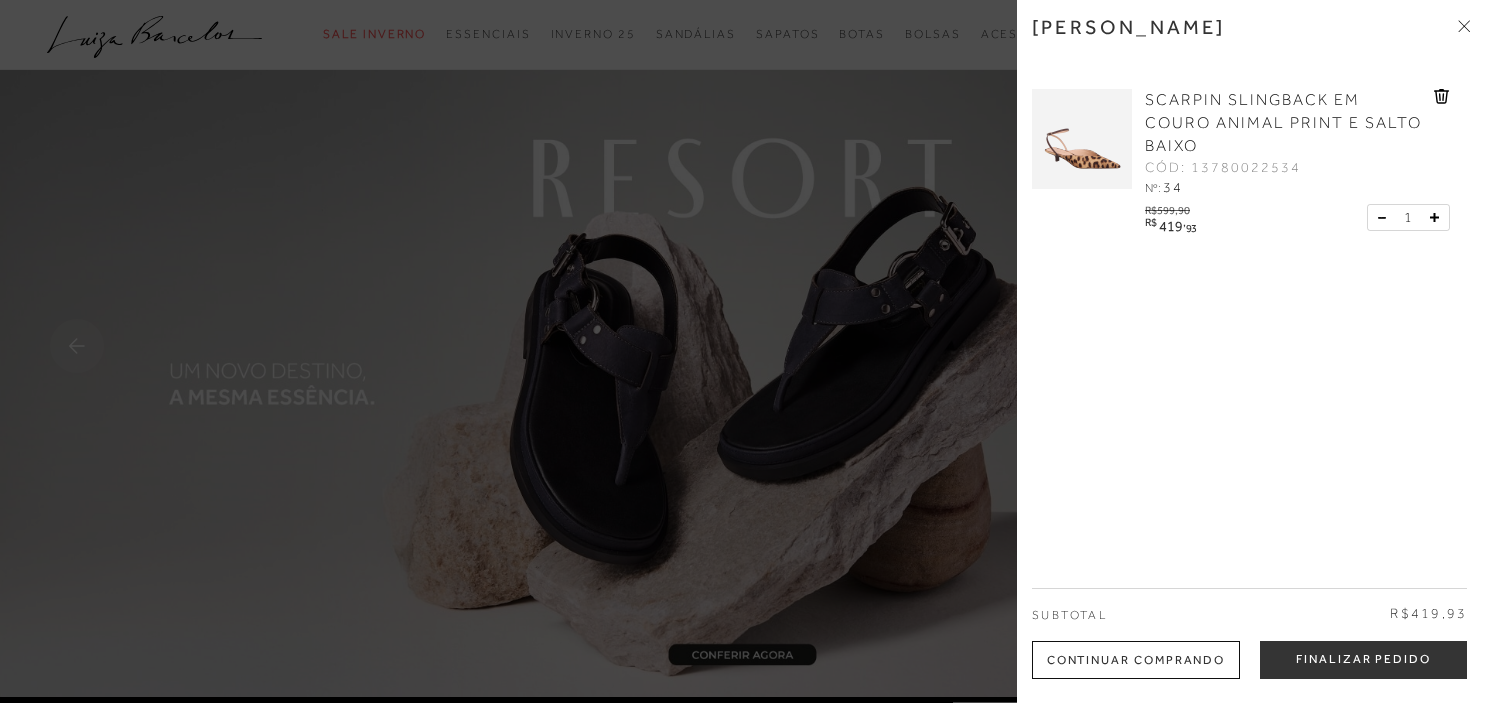 scroll, scrollTop: 0, scrollLeft: 0, axis: both 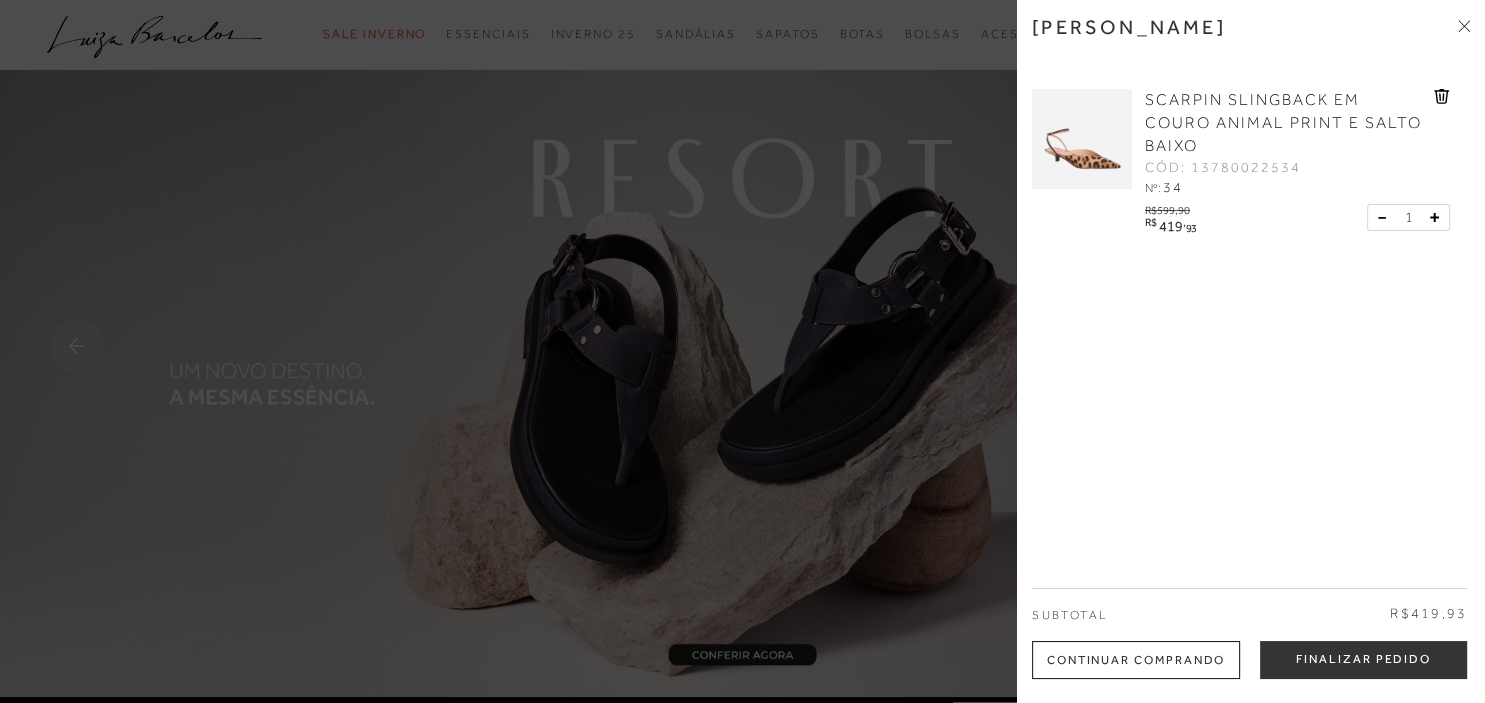 click on "[PERSON_NAME]
SCARPIN SLINGBACK EM COURO ANIMAL PRINT E SALTO BAIXO
CÓD: 13780022534
Nº:
34
R$" at bounding box center (1251, 351) 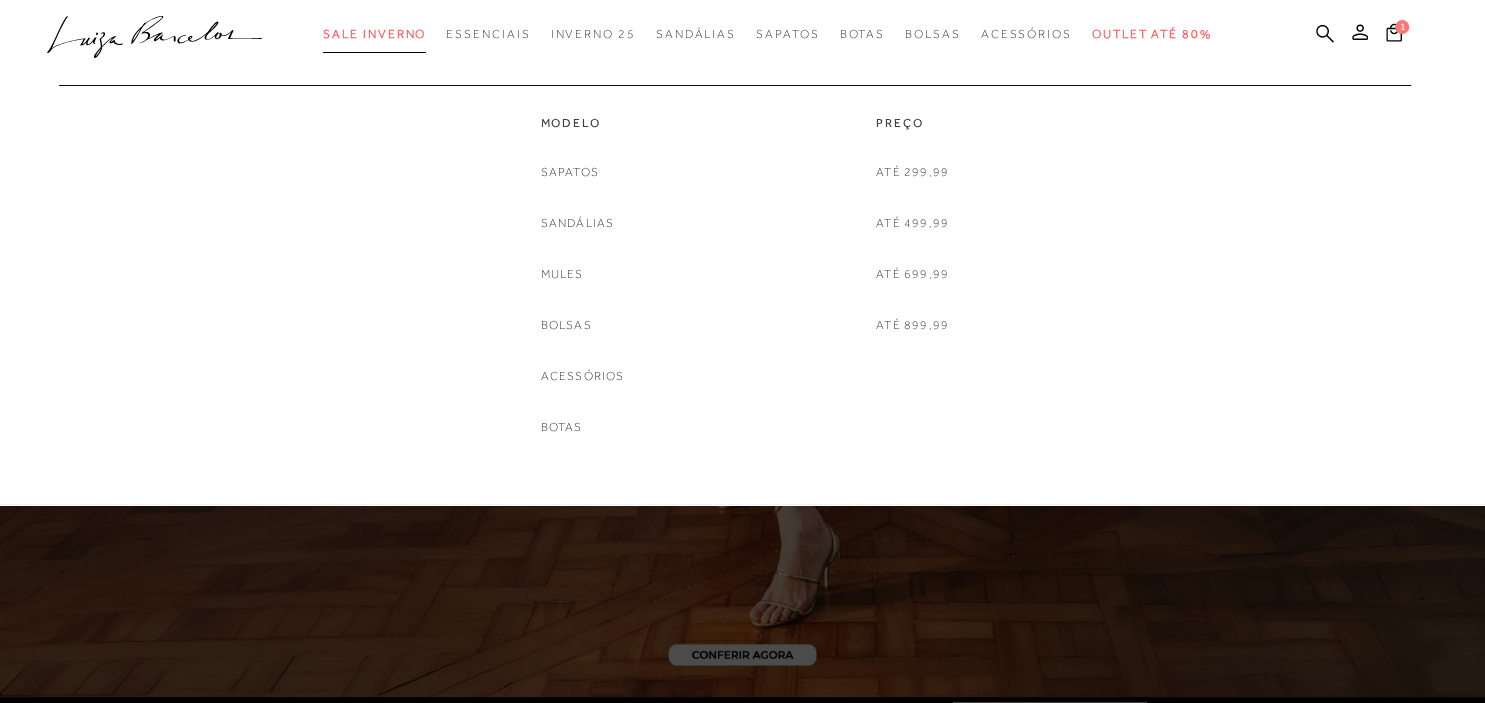 click on "Sale Inverno" at bounding box center (374, 34) 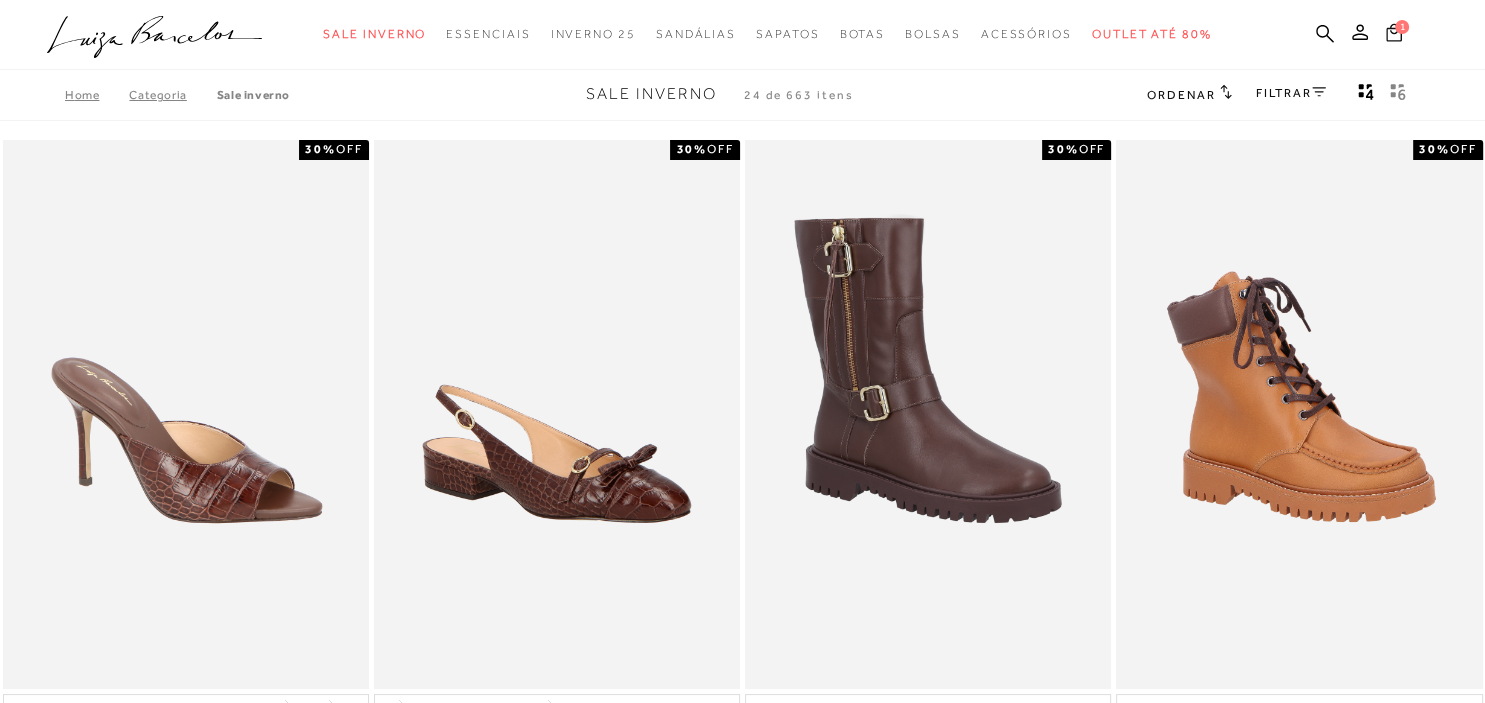 click on "1" at bounding box center (1394, 35) 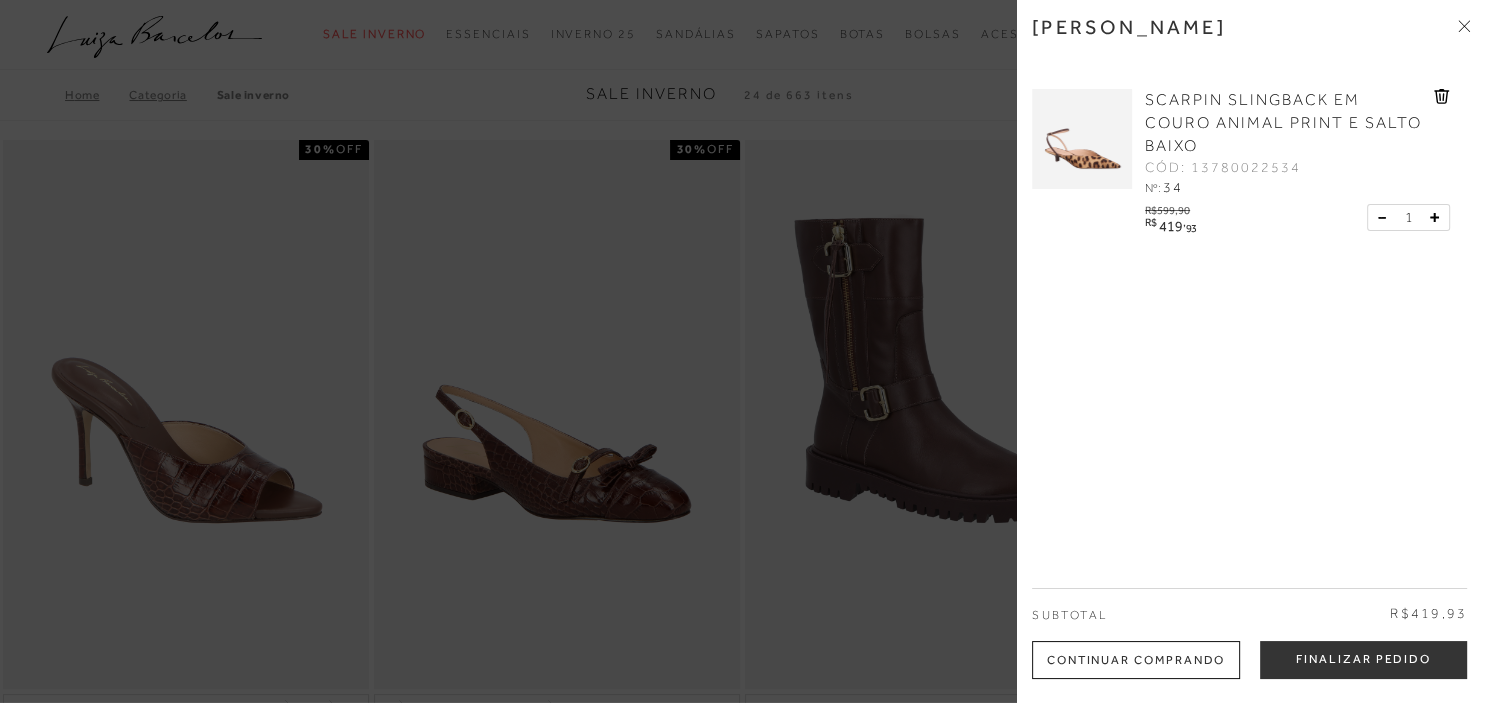click on "[PERSON_NAME]
SCARPIN SLINGBACK EM COURO ANIMAL PRINT E SALTO BAIXO
CÓD: 13780022534
Nº:
34
R$" at bounding box center (1251, 351) 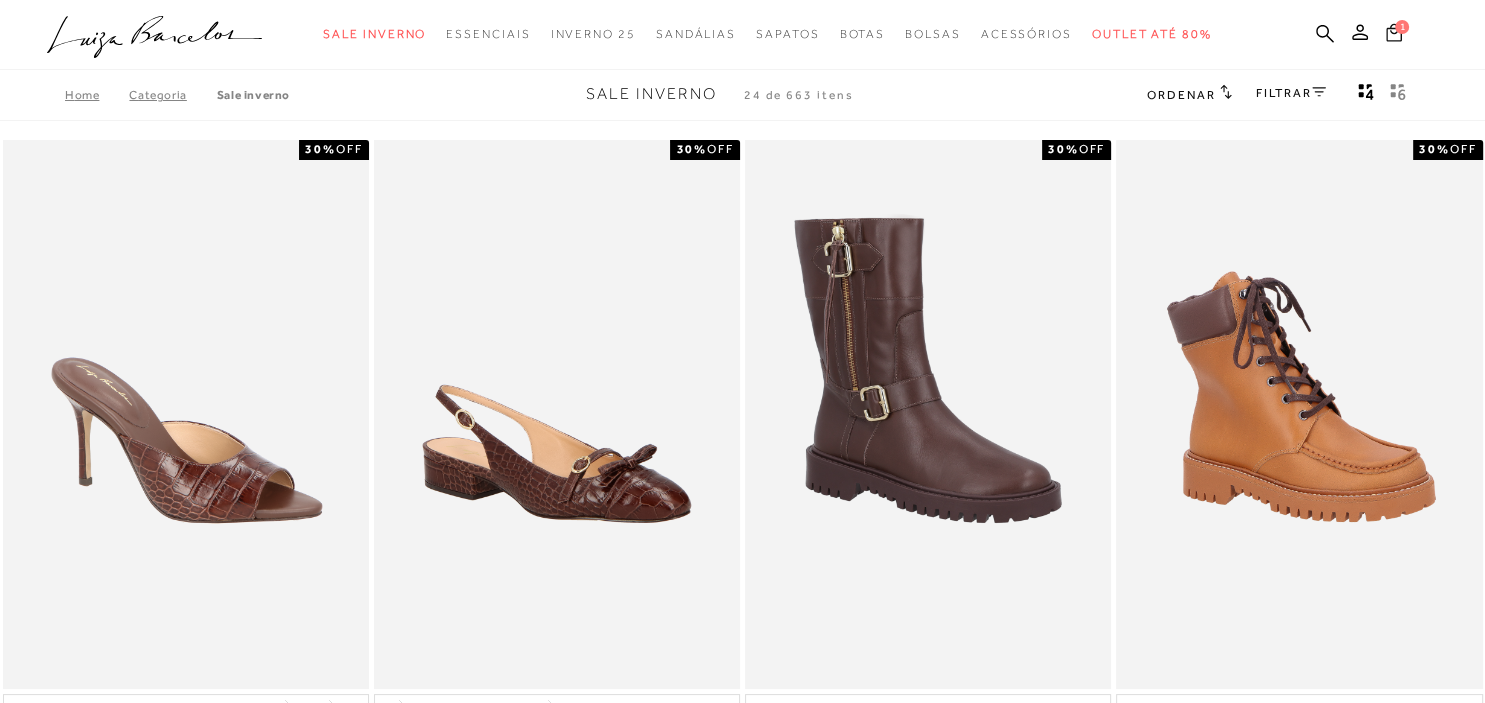 click 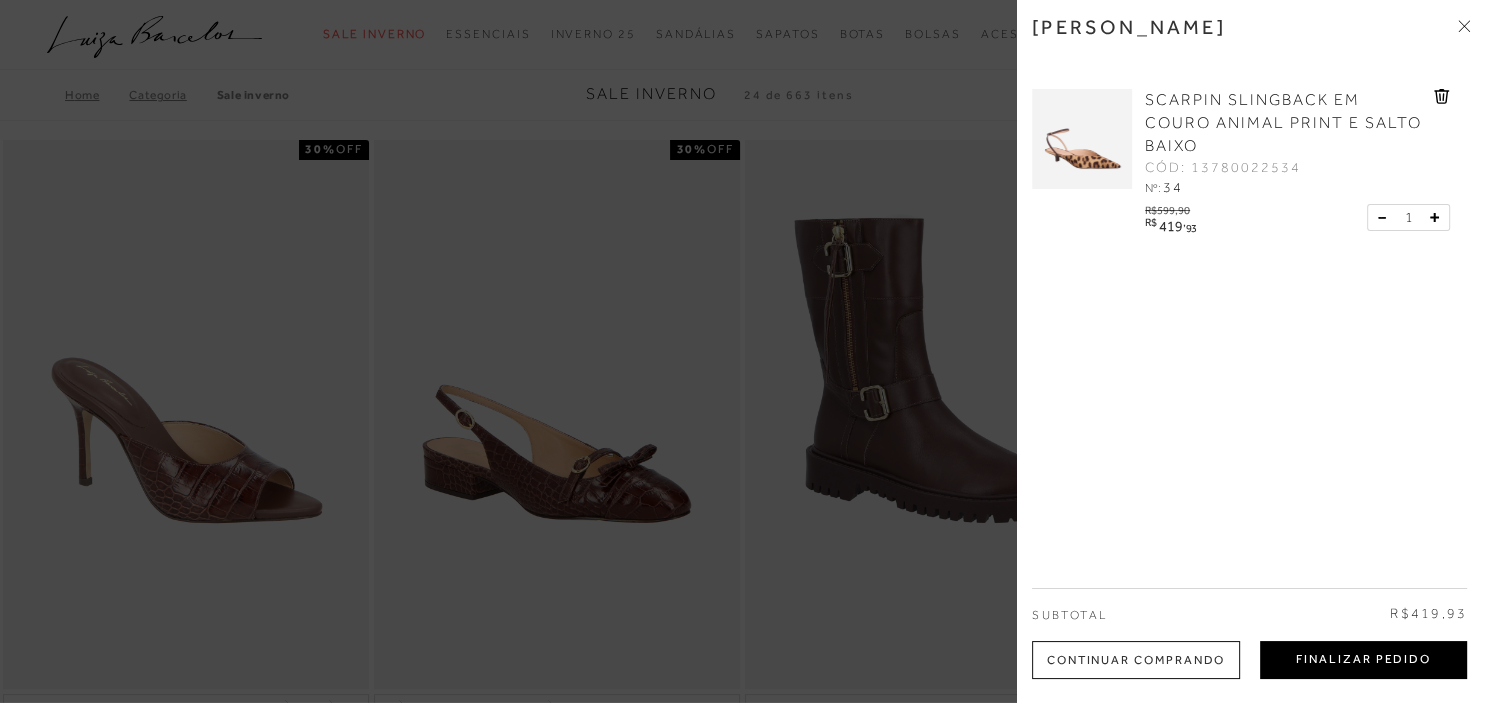 click on "Finalizar Pedido" at bounding box center [1363, 660] 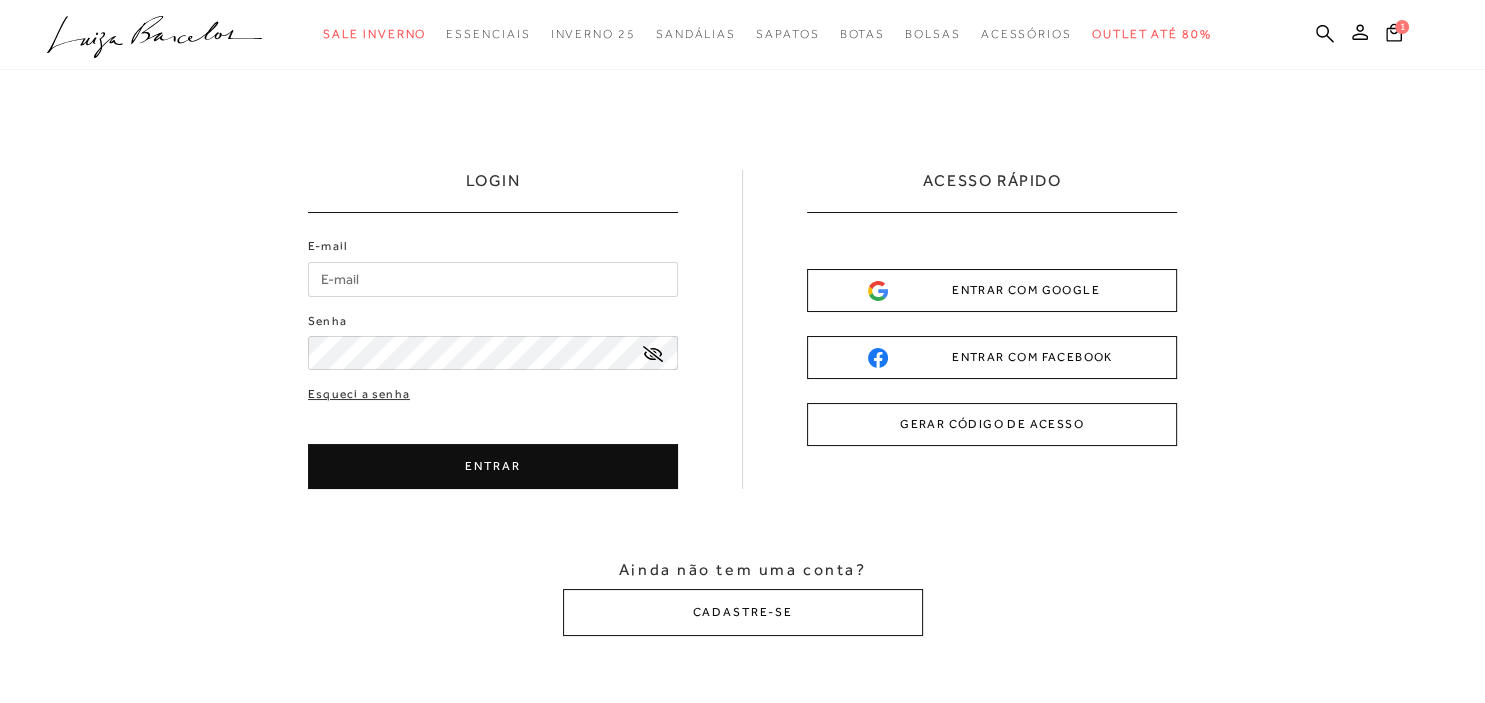 scroll, scrollTop: 0, scrollLeft: 0, axis: both 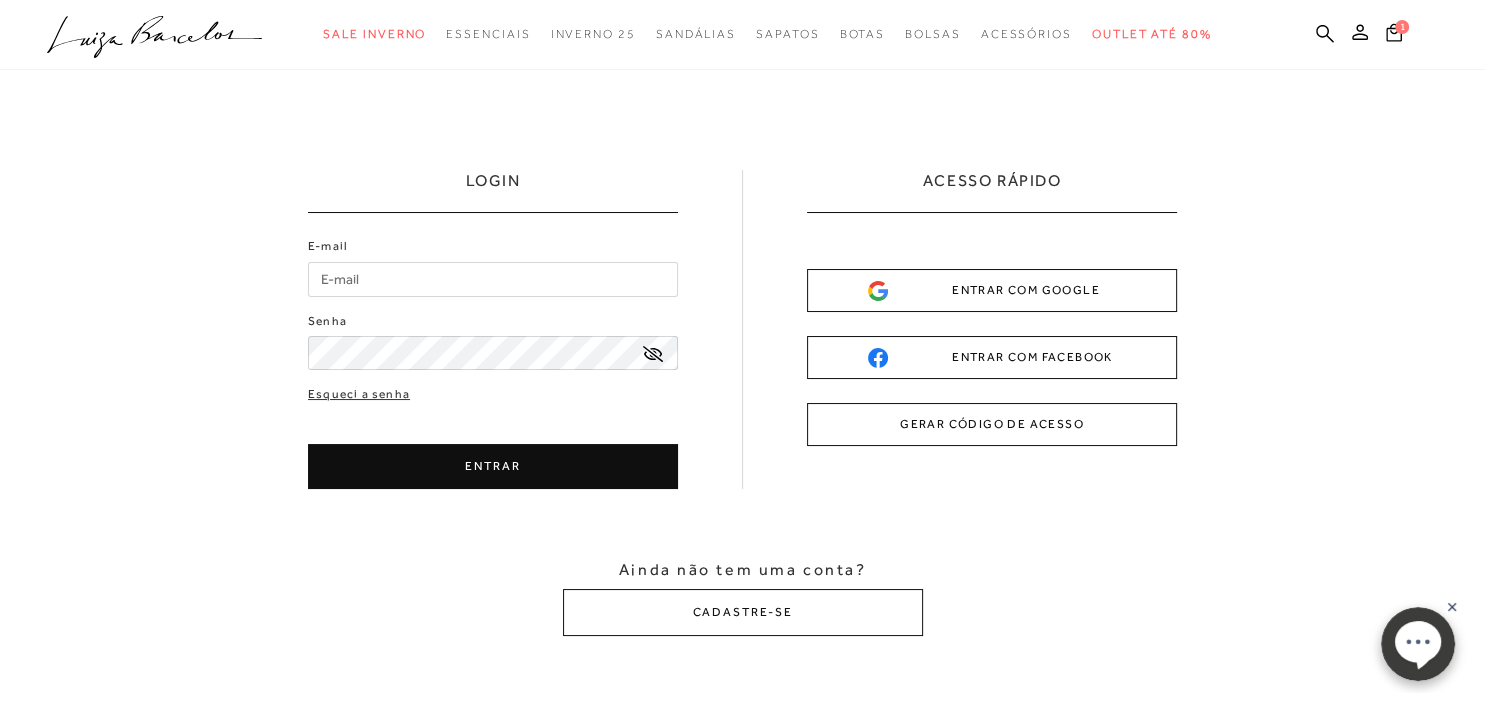 click on "E-mail" at bounding box center (493, 279) 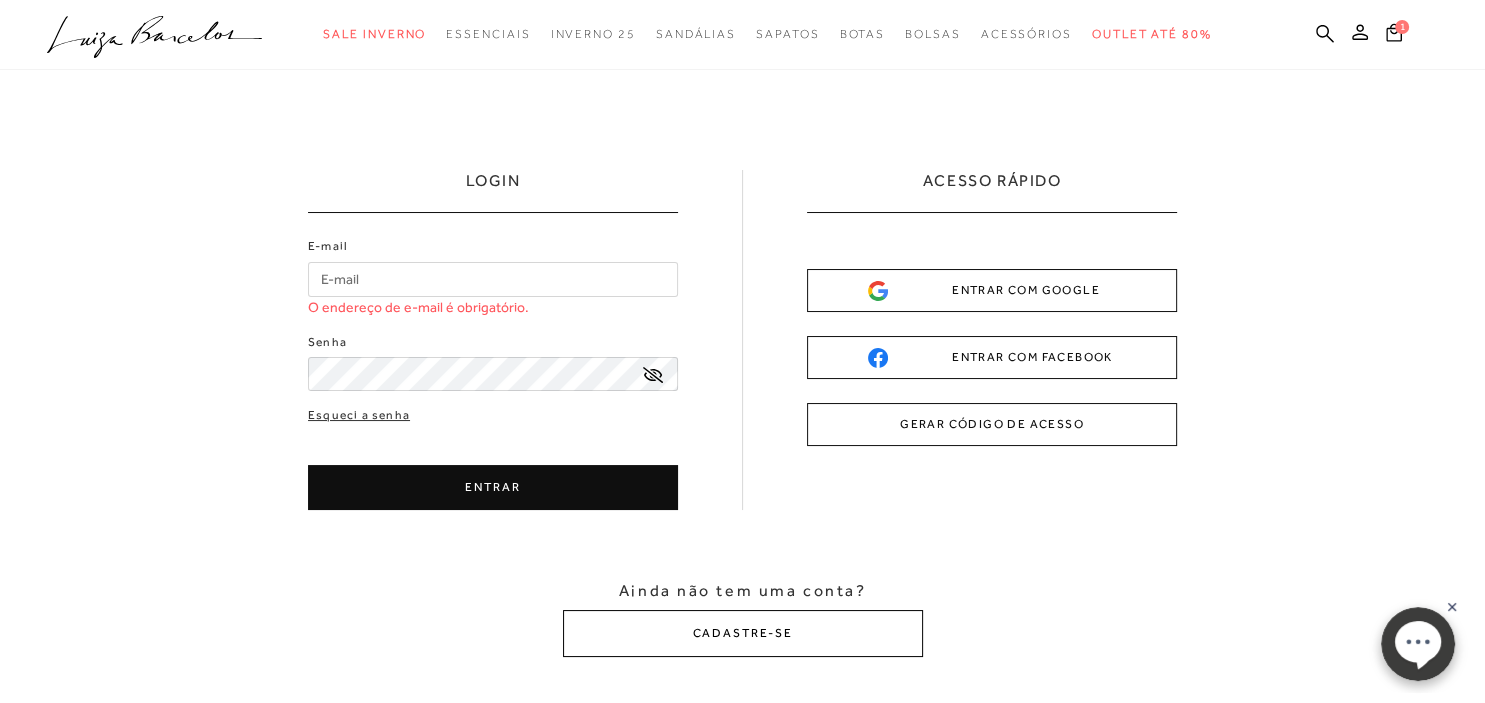 click on "CADASTRE-SE" at bounding box center (743, 633) 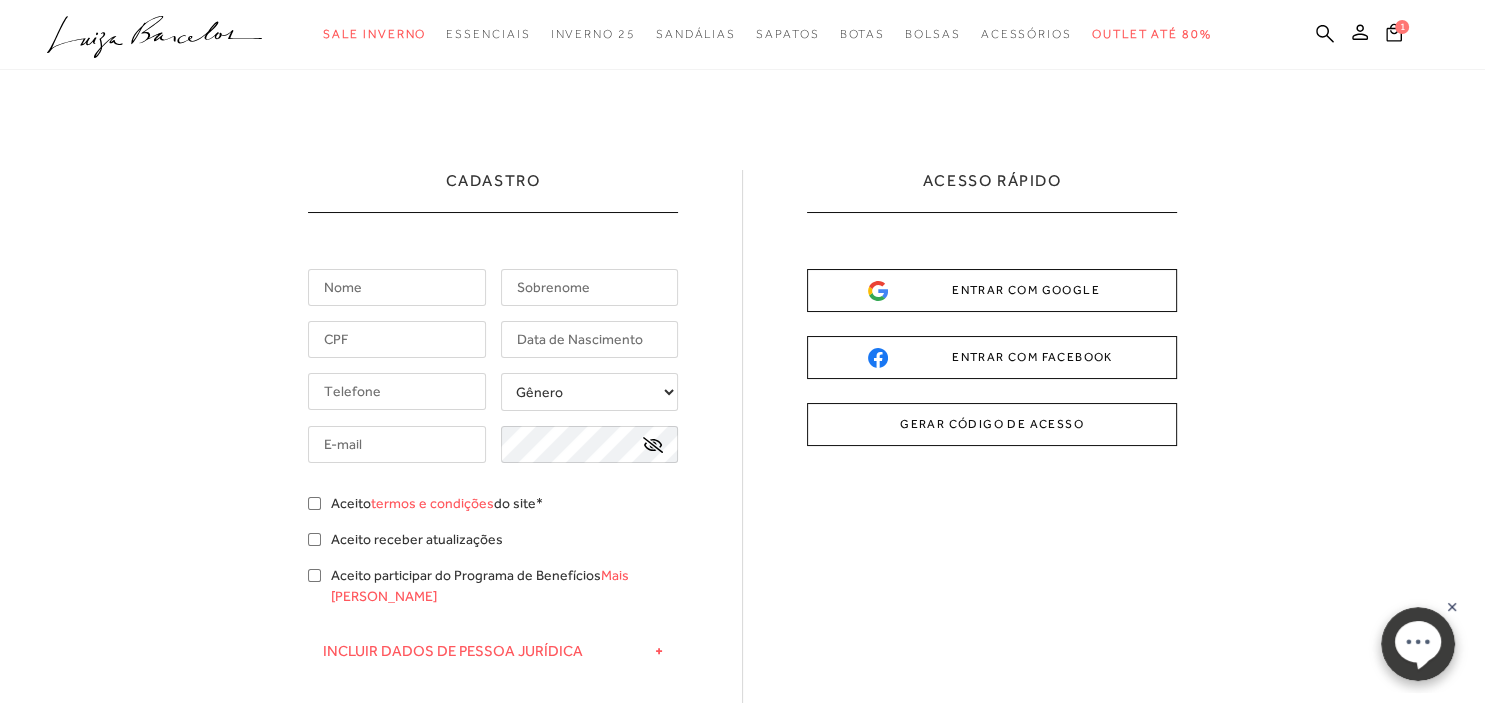 click at bounding box center [397, 287] 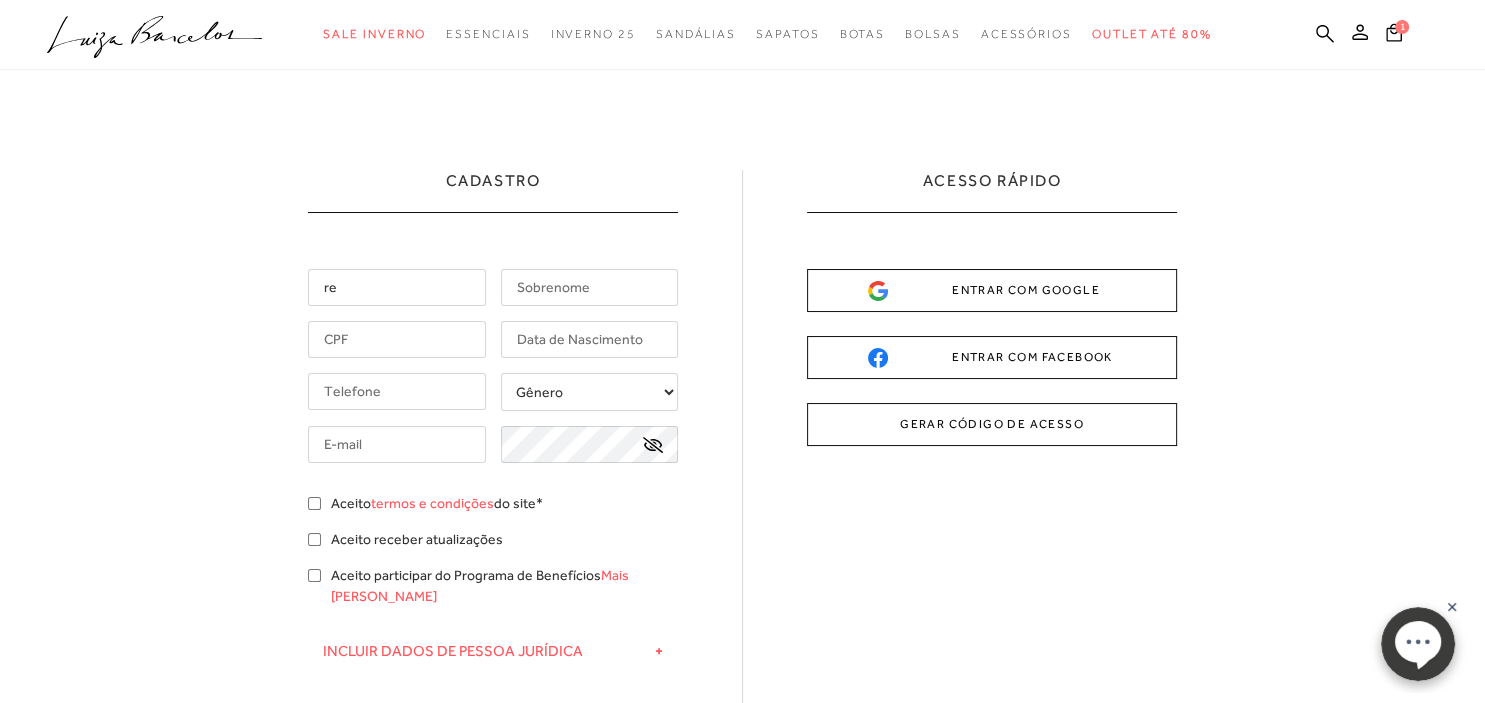 type on "r" 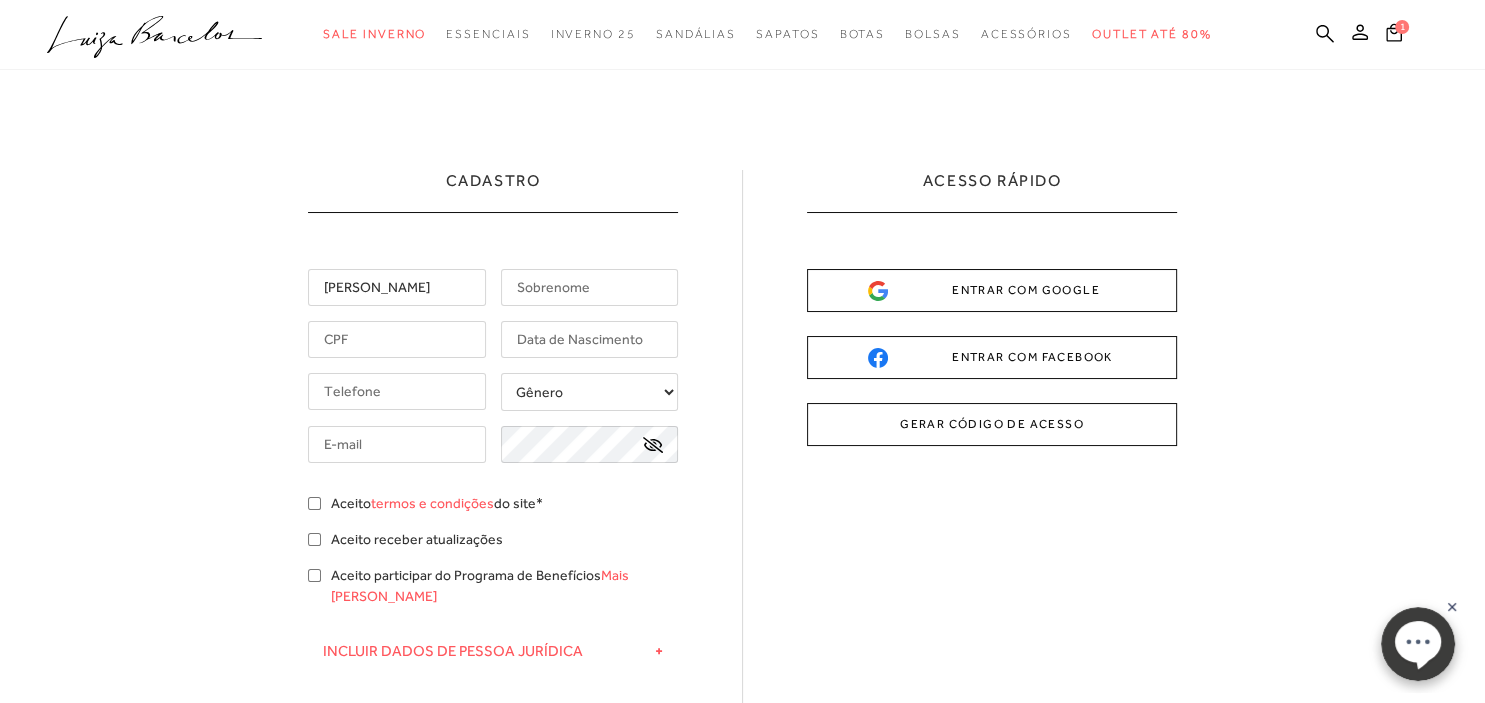 type on "[PERSON_NAME]" 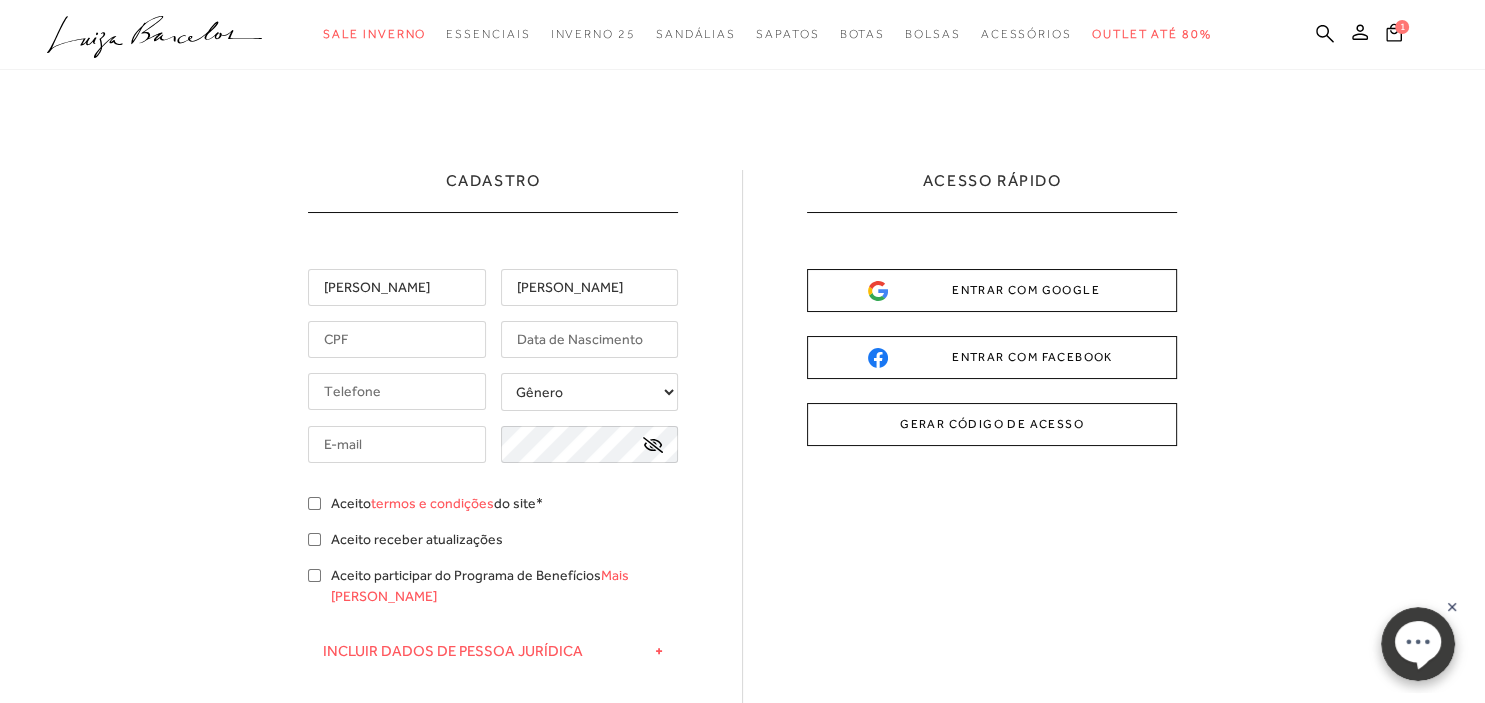 type on "[PERSON_NAME]" 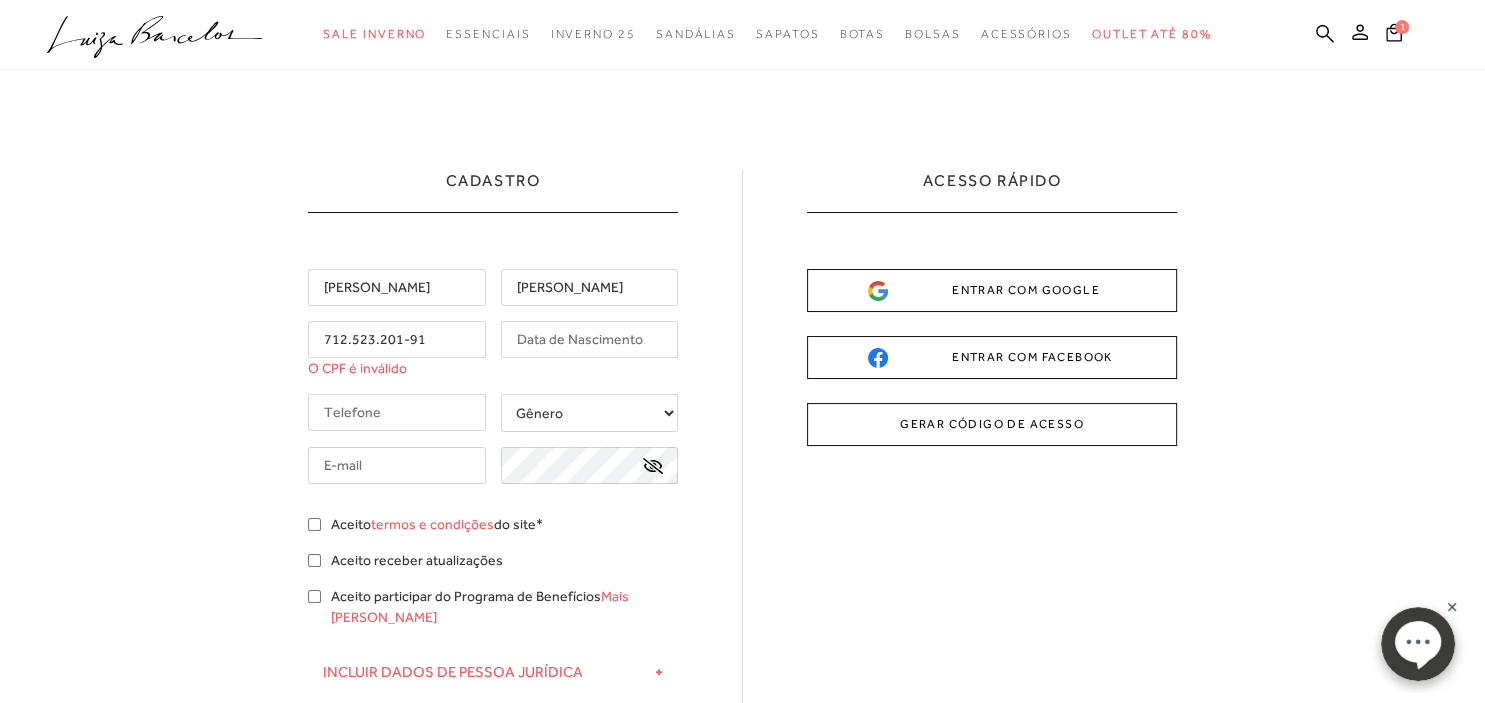 type on "712.523.201-91" 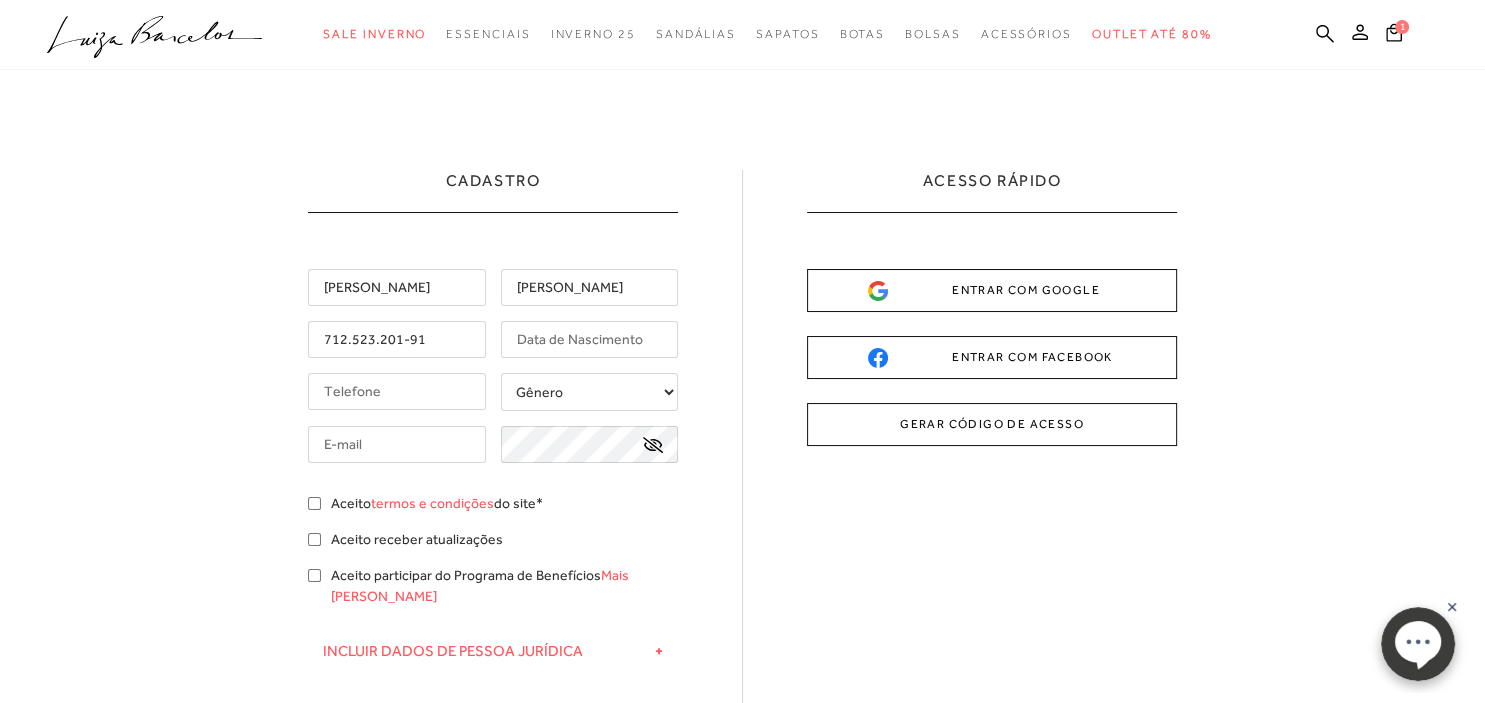 click at bounding box center (590, 339) 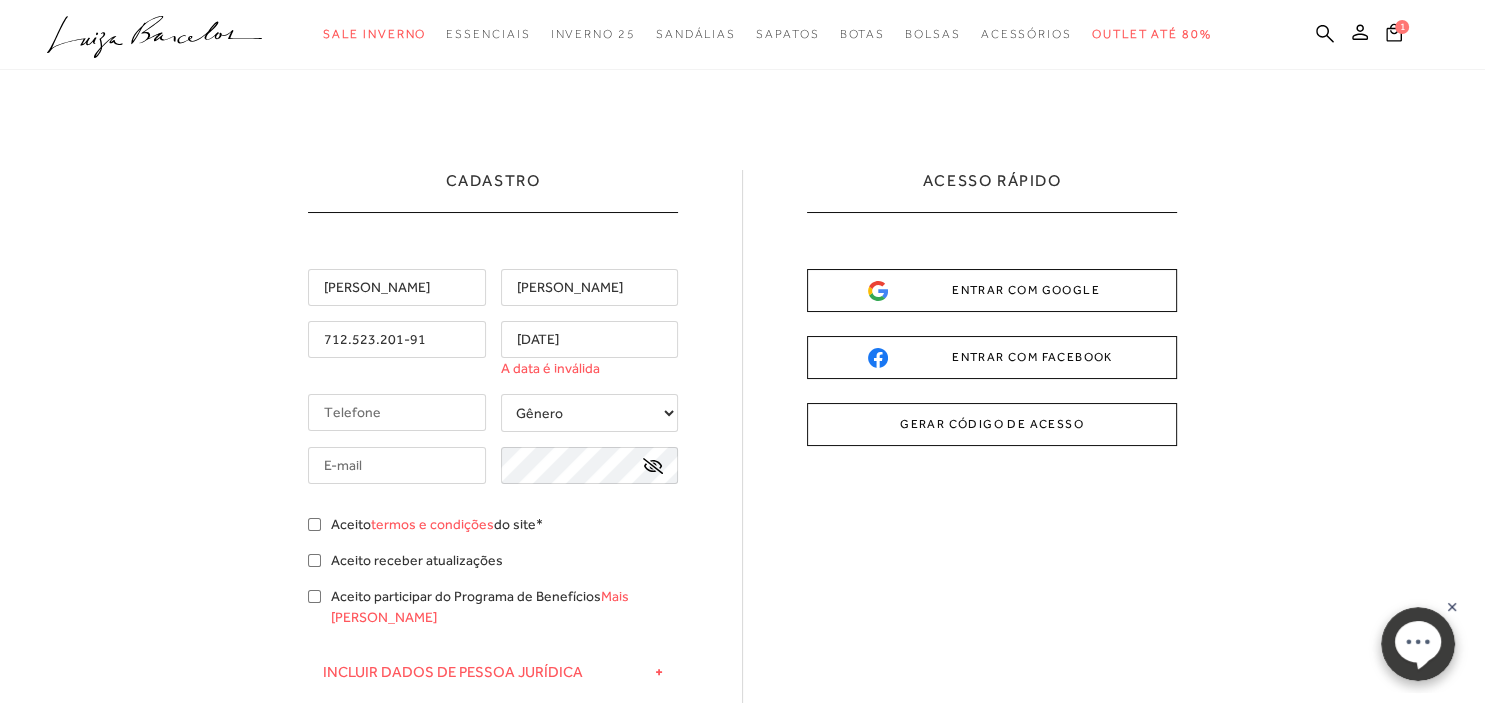 type on "[DATE]" 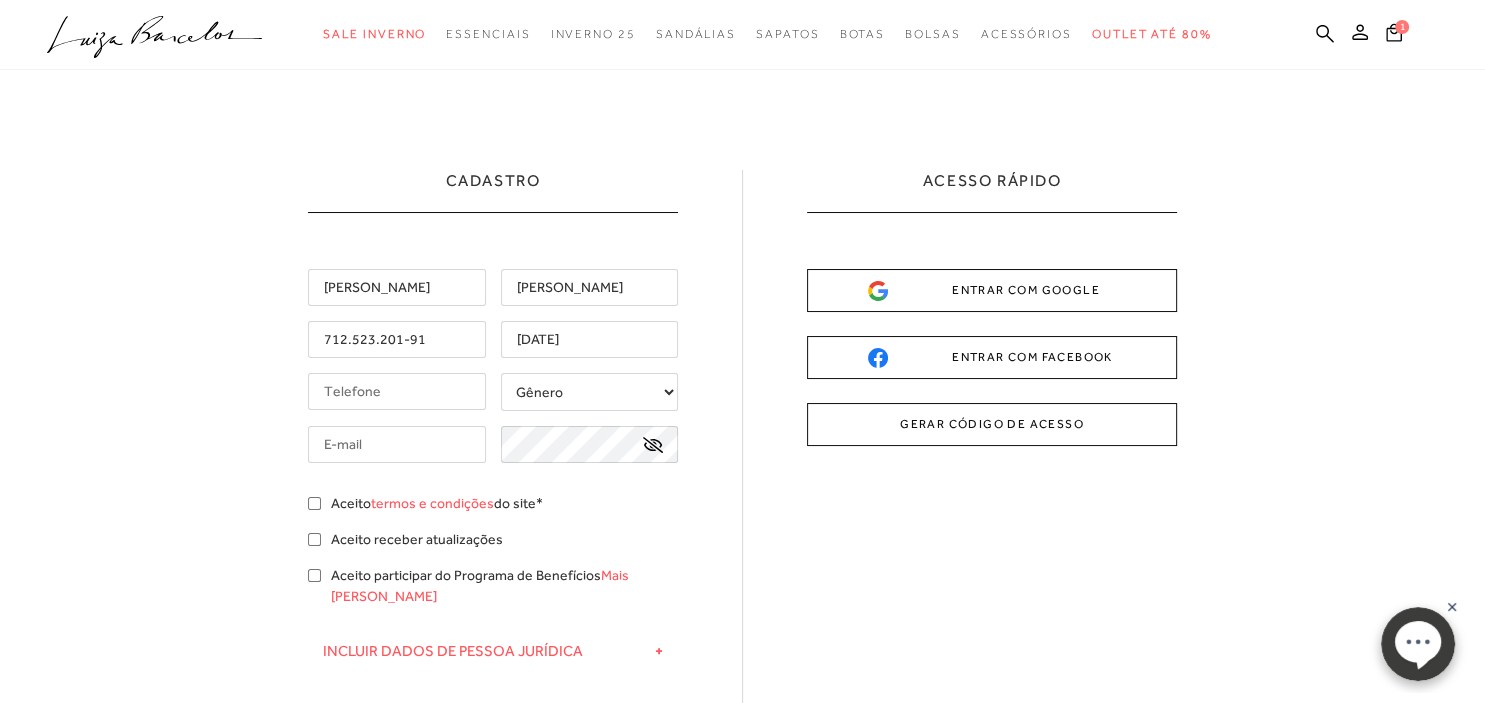 click at bounding box center [397, 391] 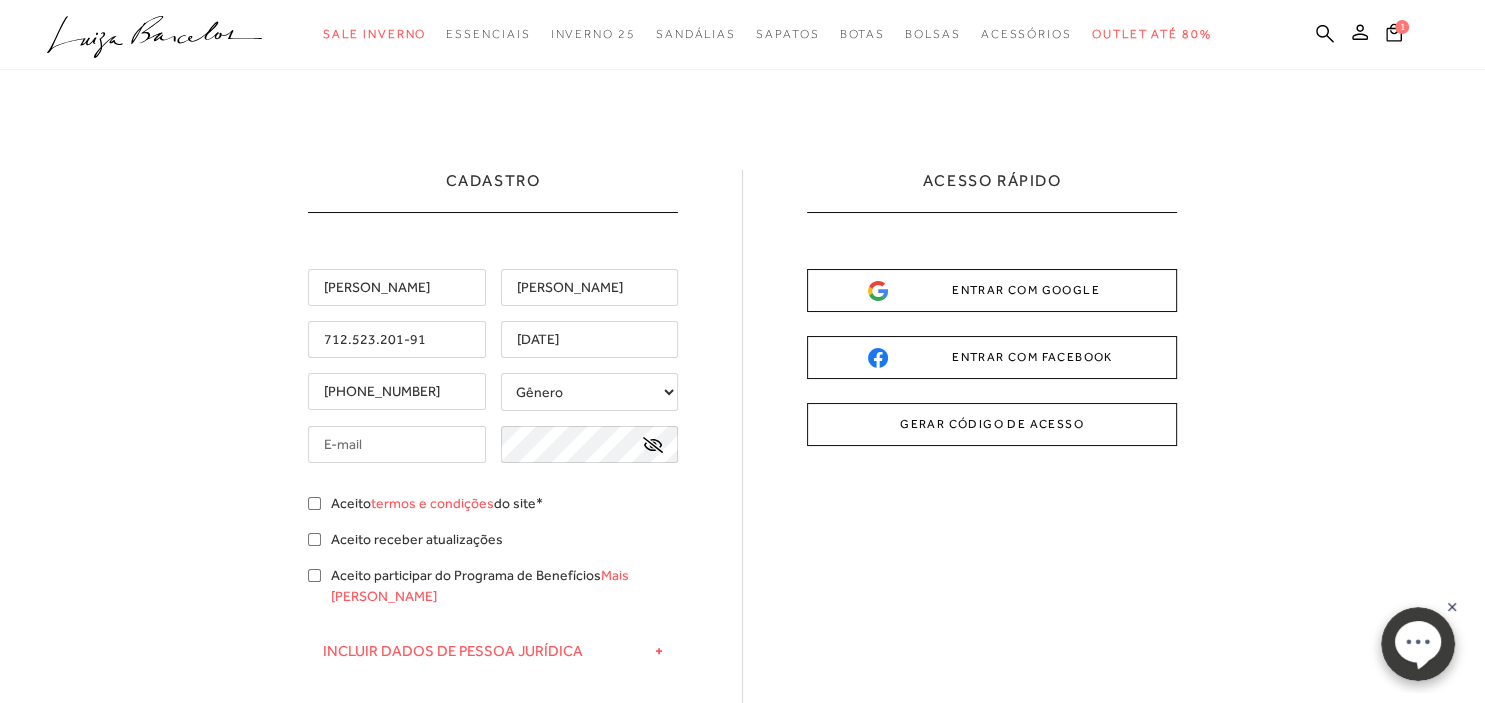 type on "[PHONE_NUMBER]" 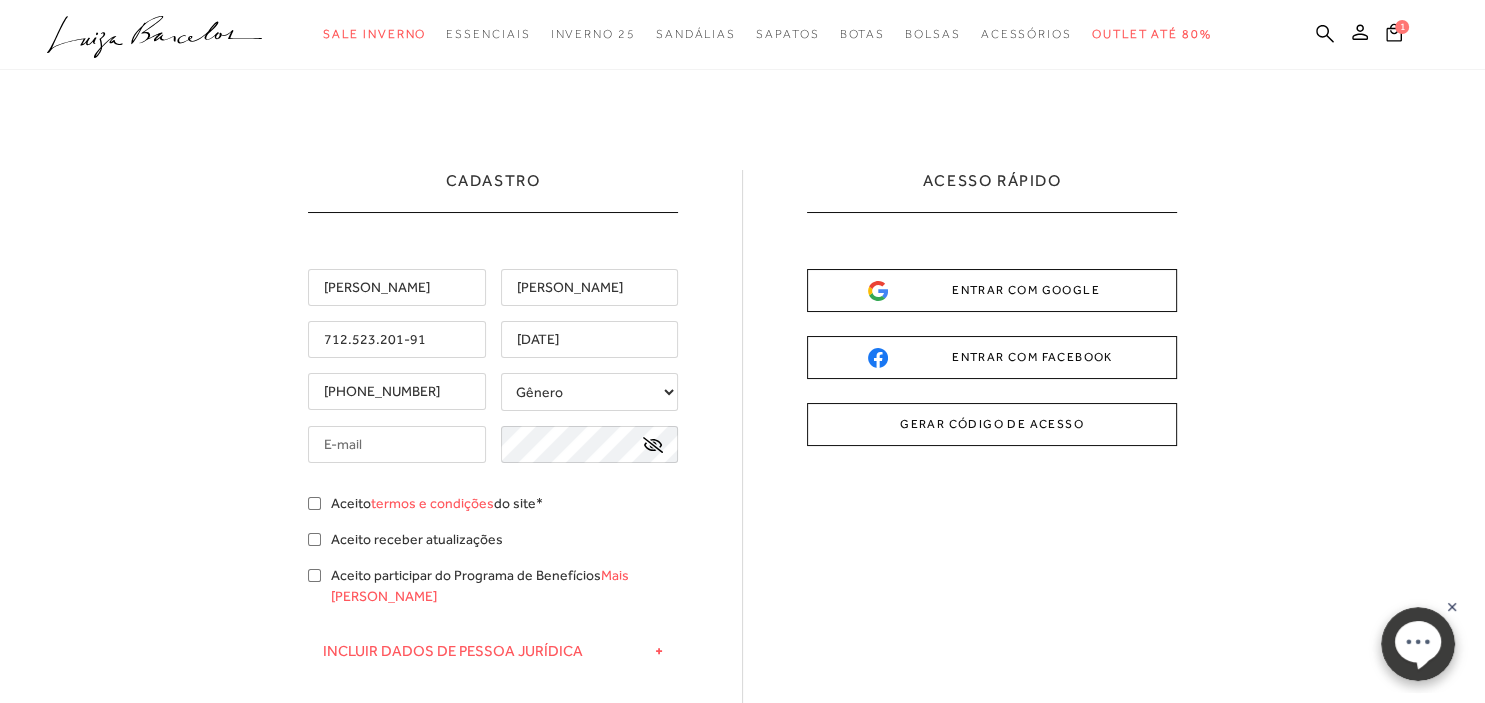 click on "Gênero Feminino Masculino" at bounding box center [590, 392] 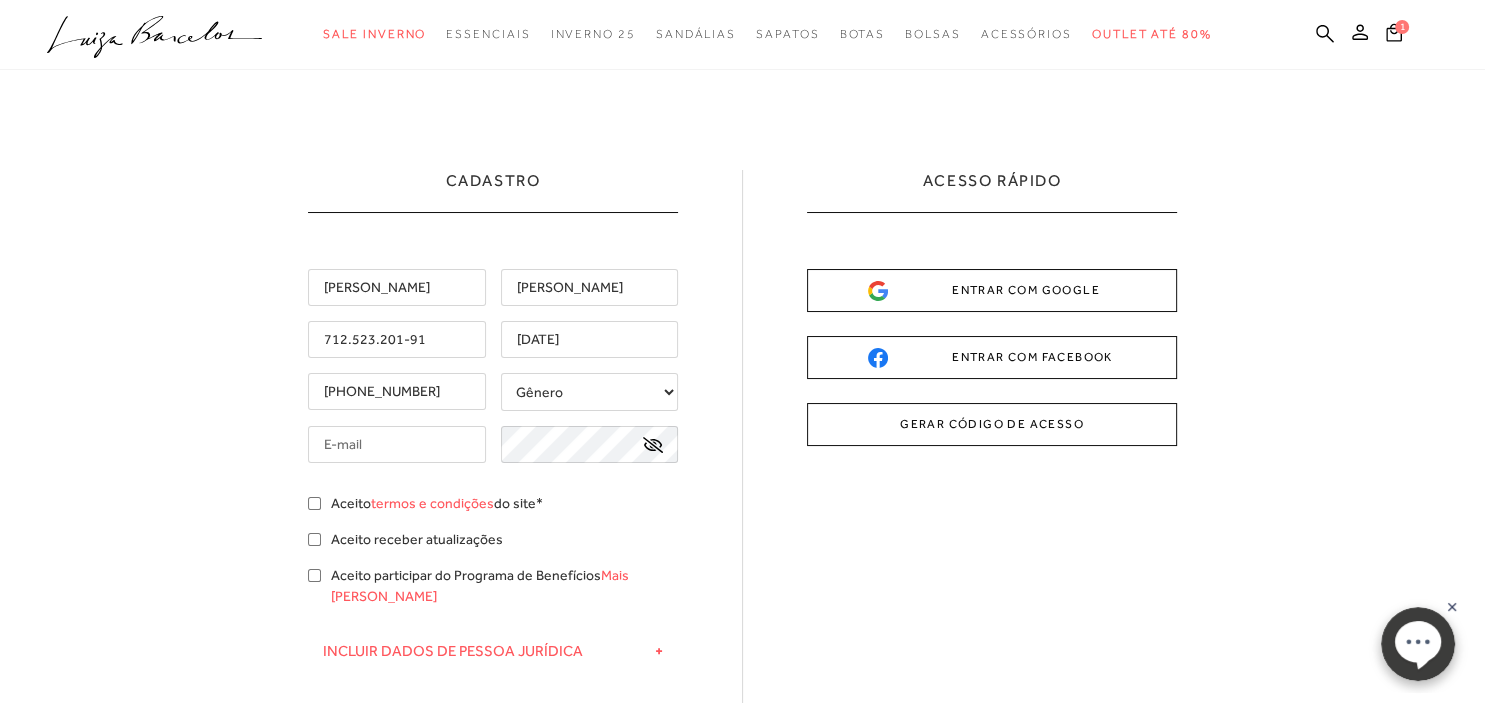 select 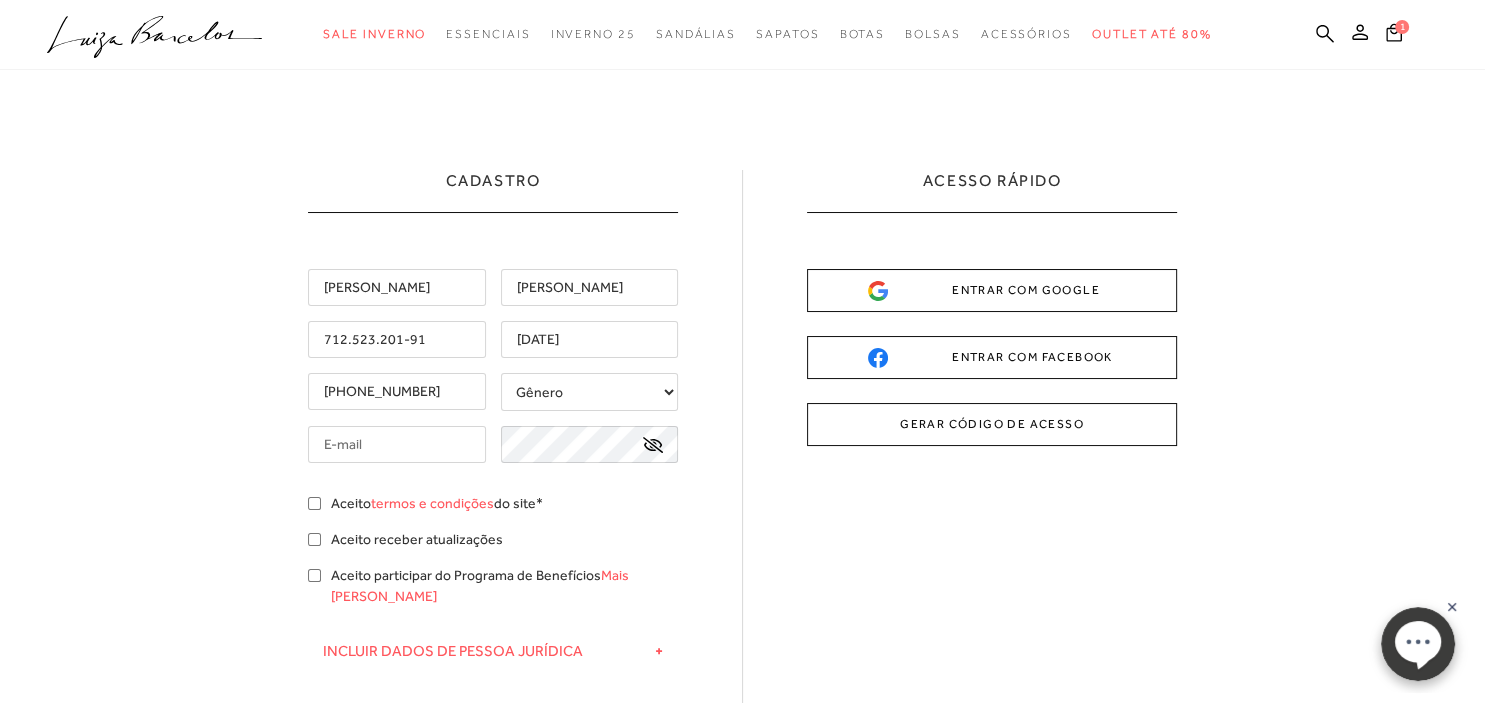 click at bounding box center [397, 444] 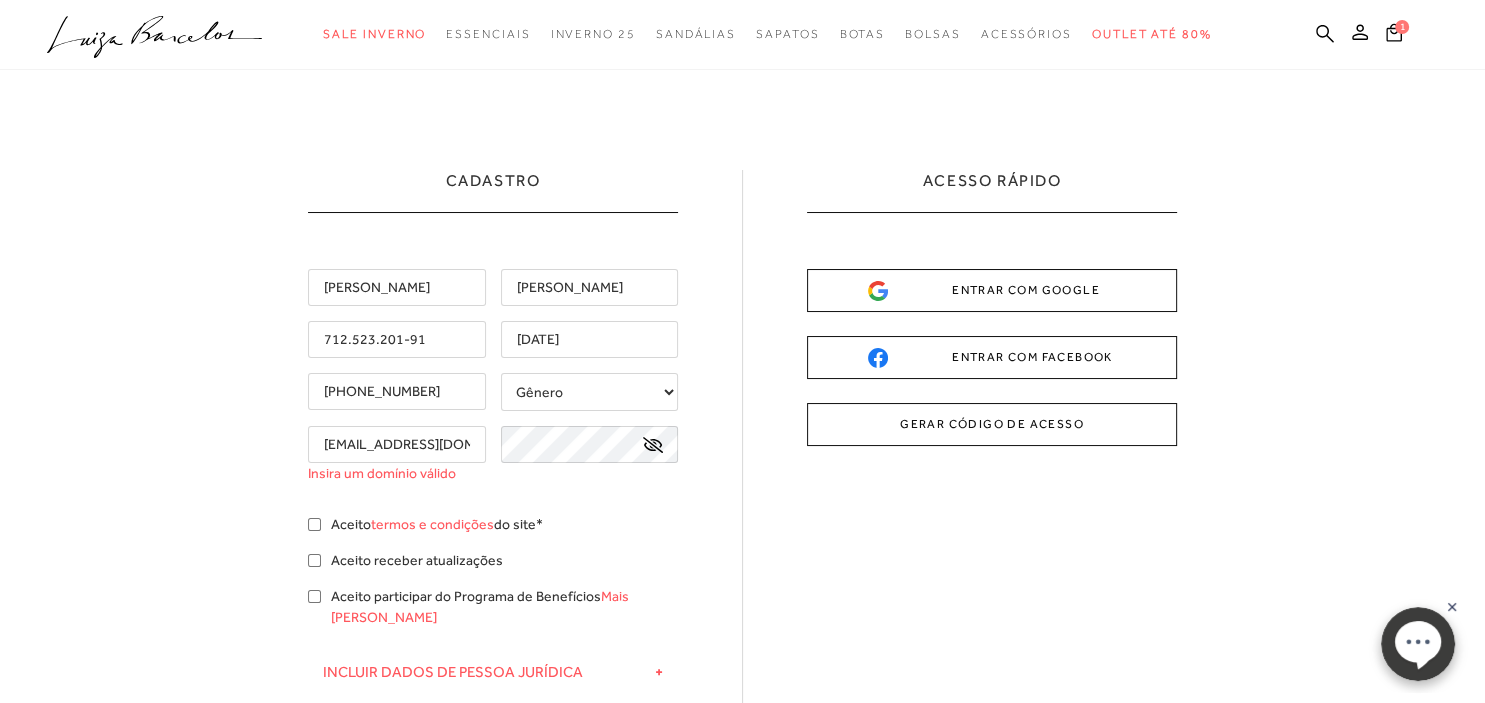 type on "[EMAIL_ADDRESS][DOMAIN_NAME]" 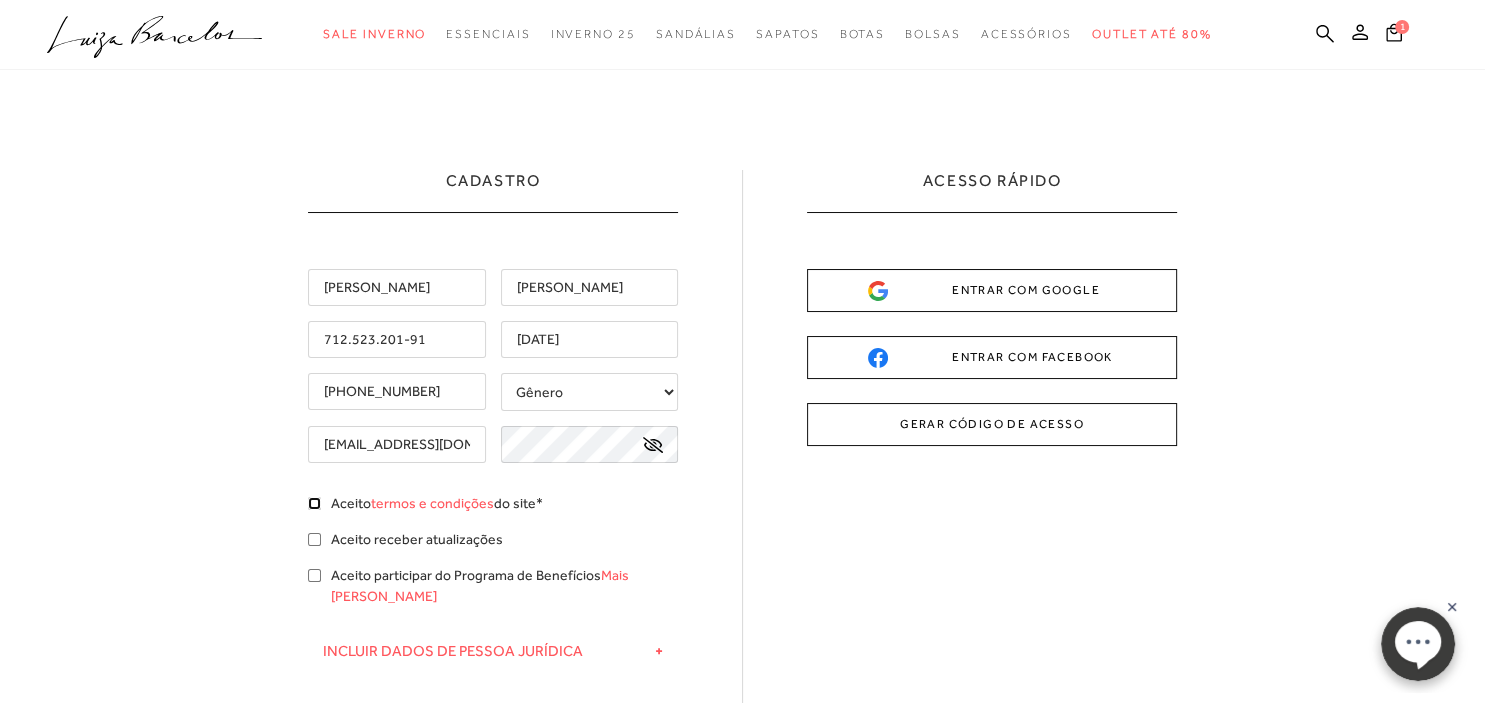 click on "Aceito  termos e condições  do site*
Aceito receber atualizações
[PERSON_NAME] participar do Programa de Benefícios  Mais [PERSON_NAME]" at bounding box center [493, 552] 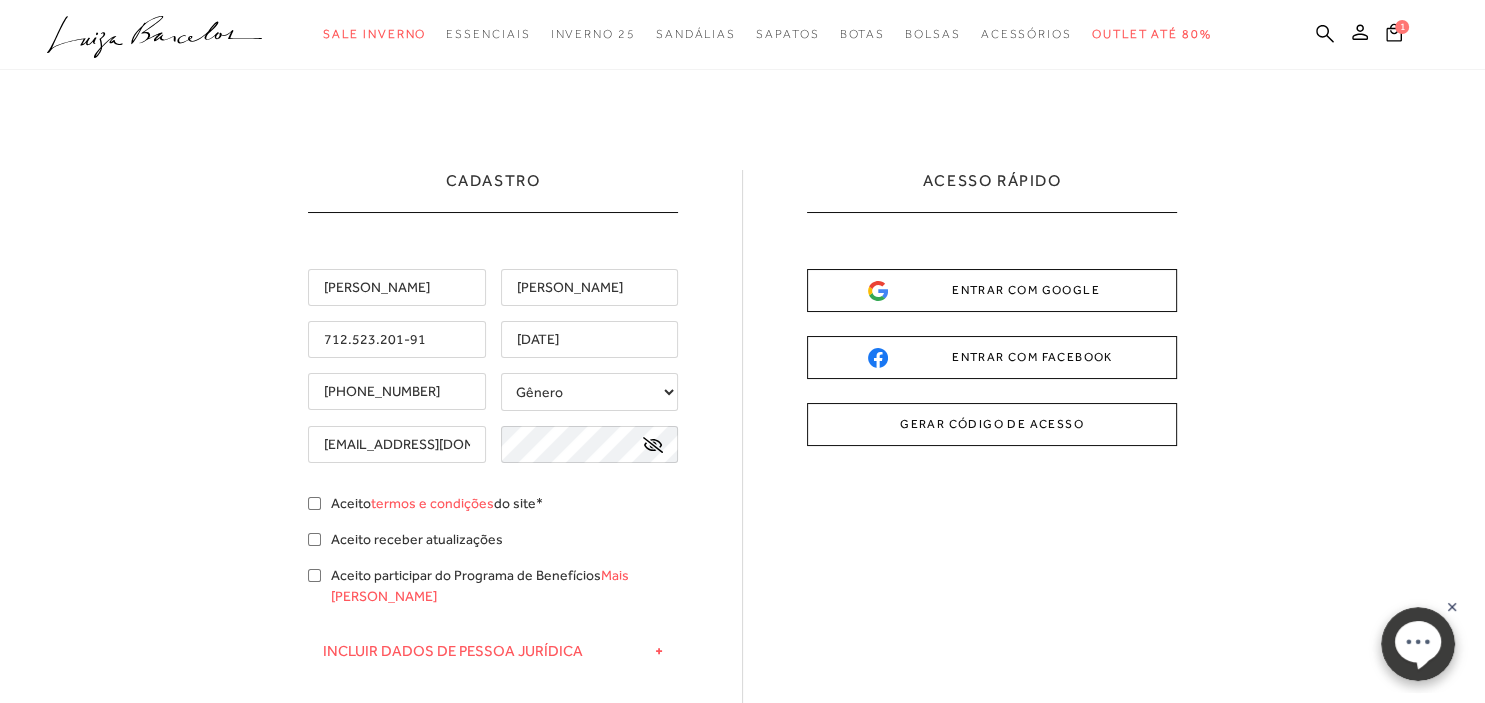 click 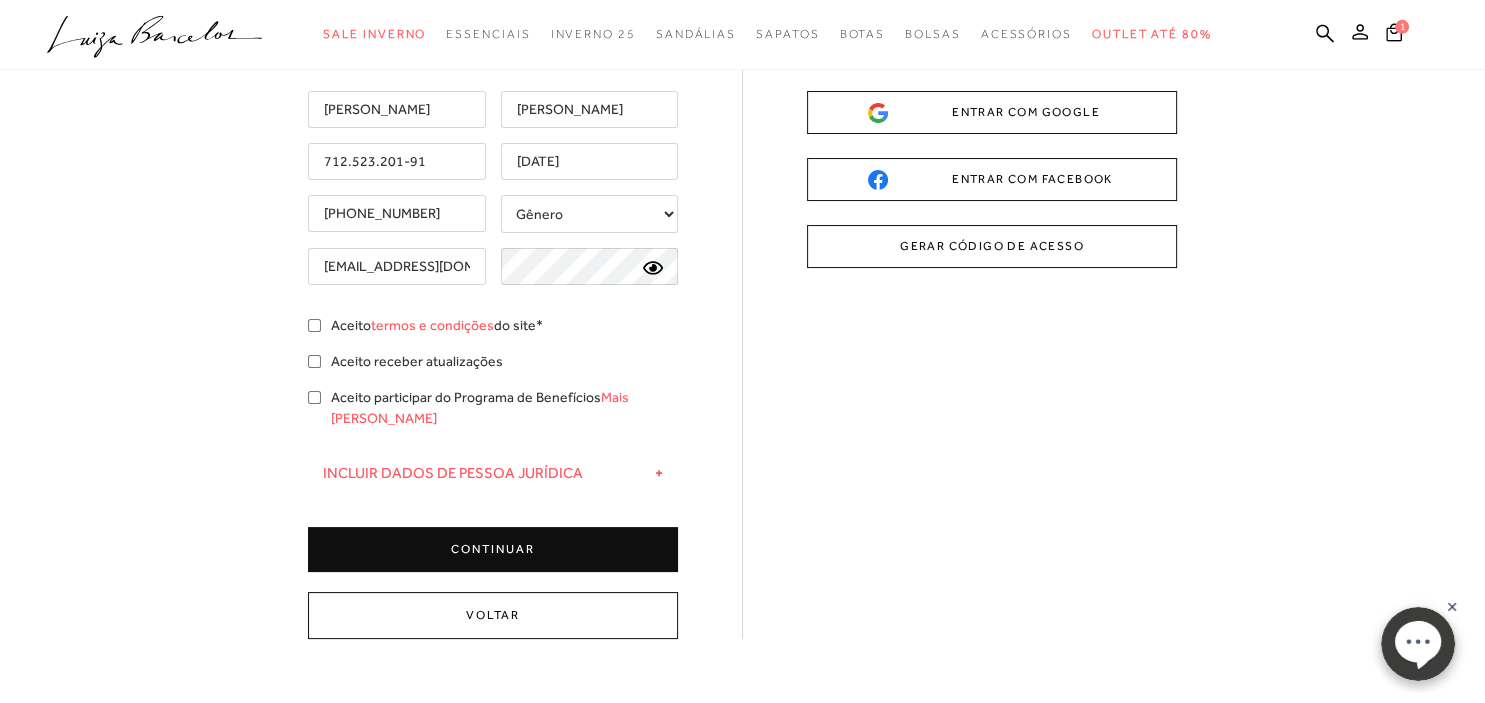 scroll, scrollTop: 188, scrollLeft: 0, axis: vertical 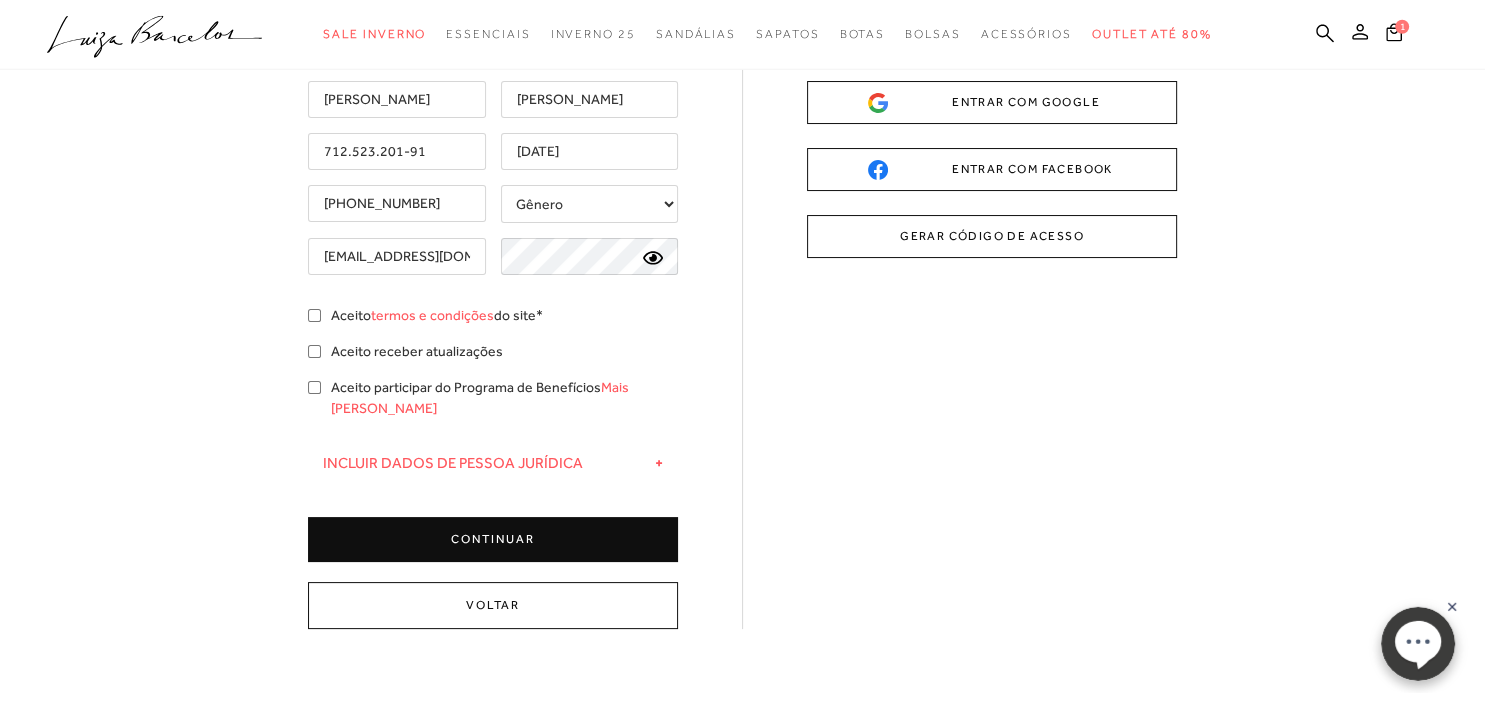 click on "CONTINUAR" at bounding box center [493, 539] 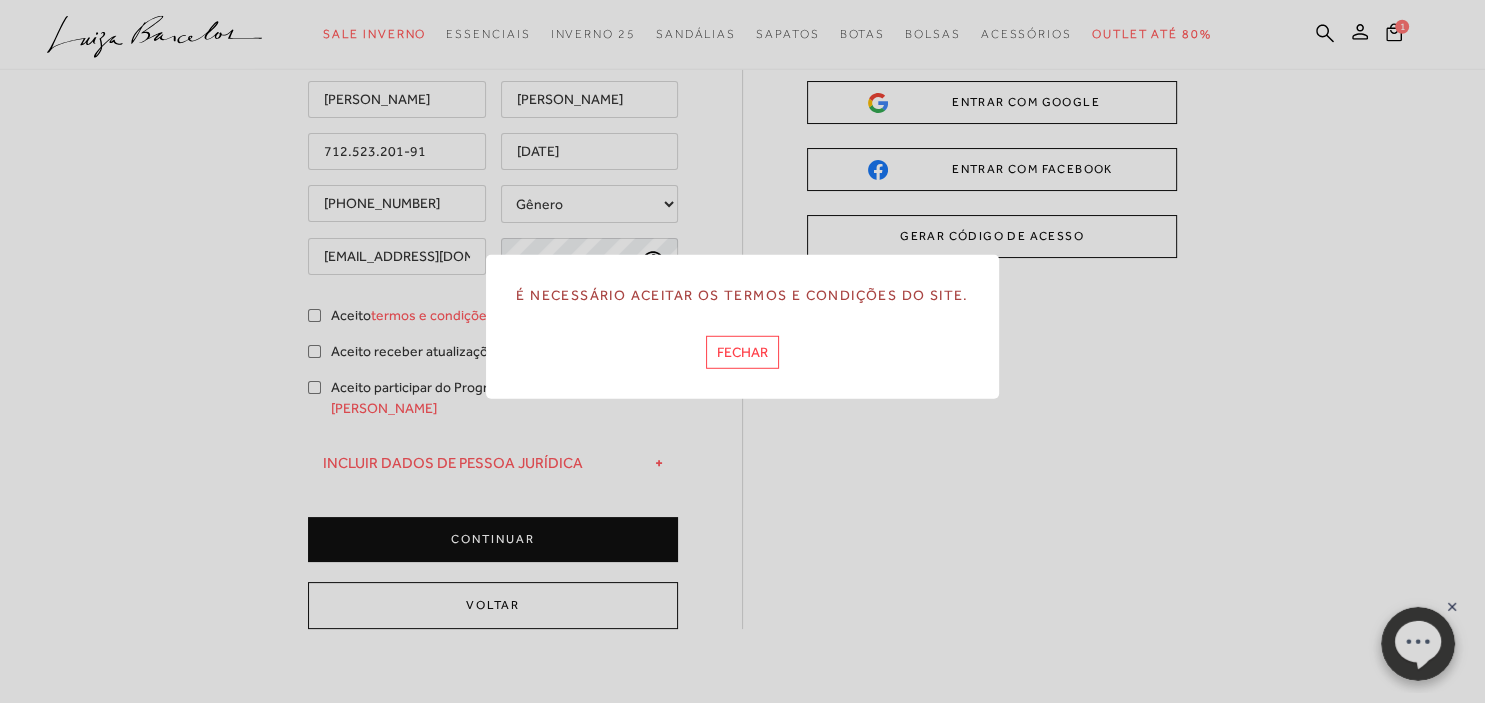 click on "FECHAR" at bounding box center [742, 352] 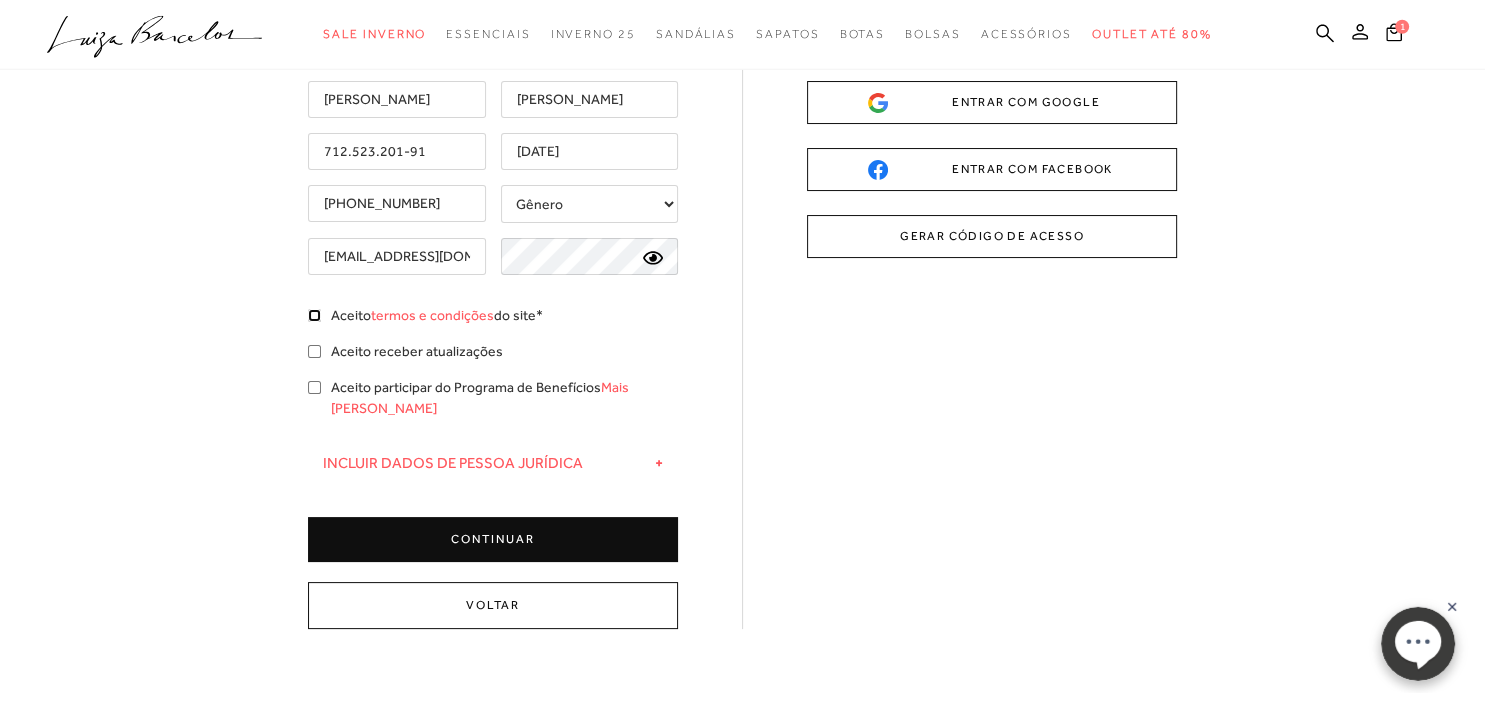 click on "Aceito  termos e condições  do site*" at bounding box center [314, 315] 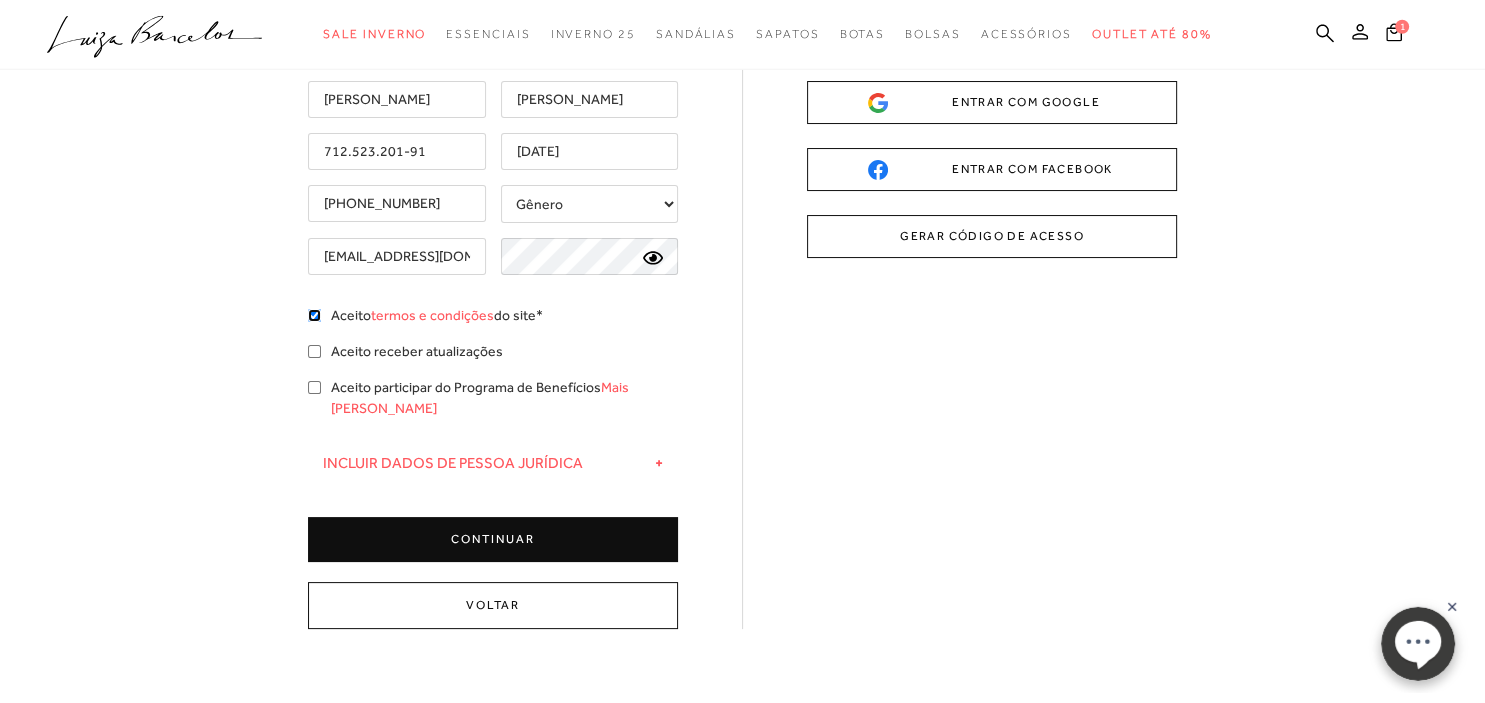 checkbox on "true" 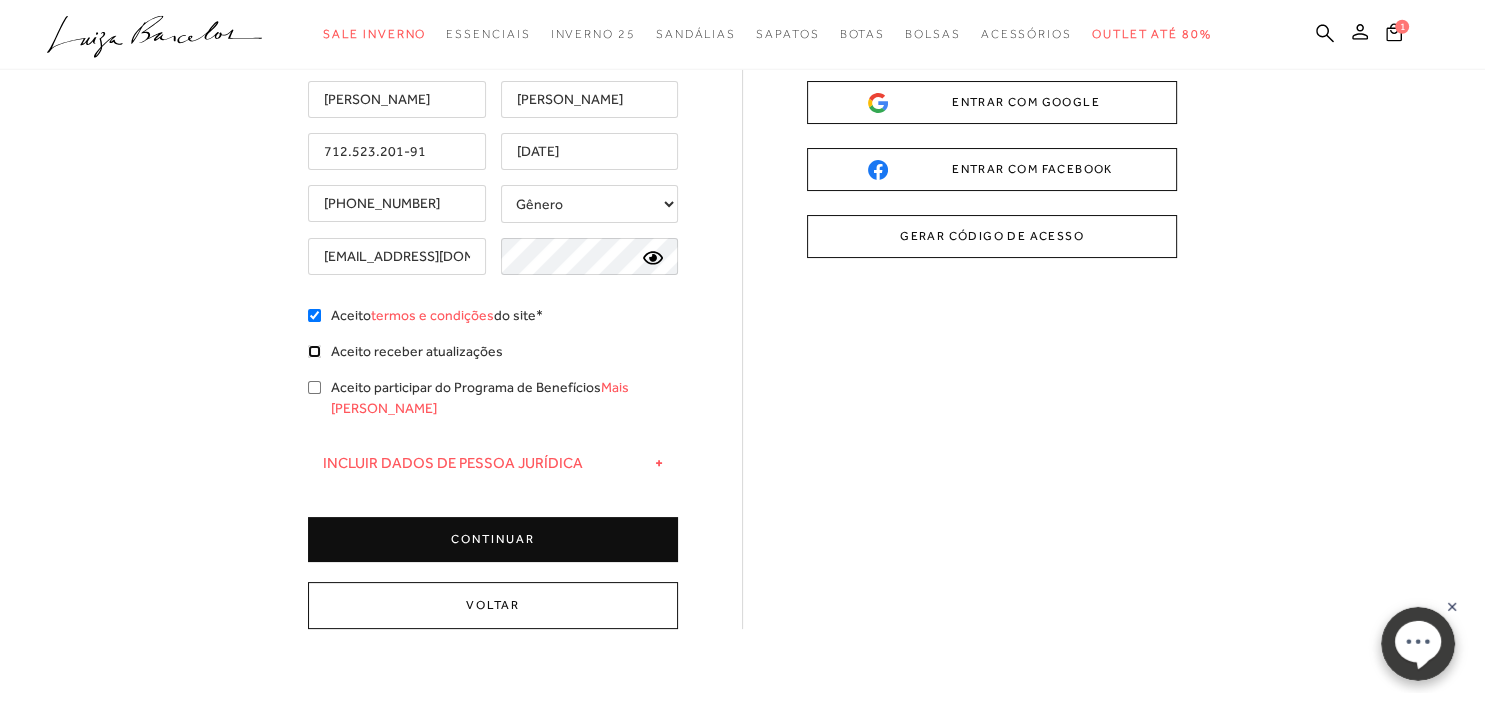 click on "Aceito receber atualizações" at bounding box center [314, 351] 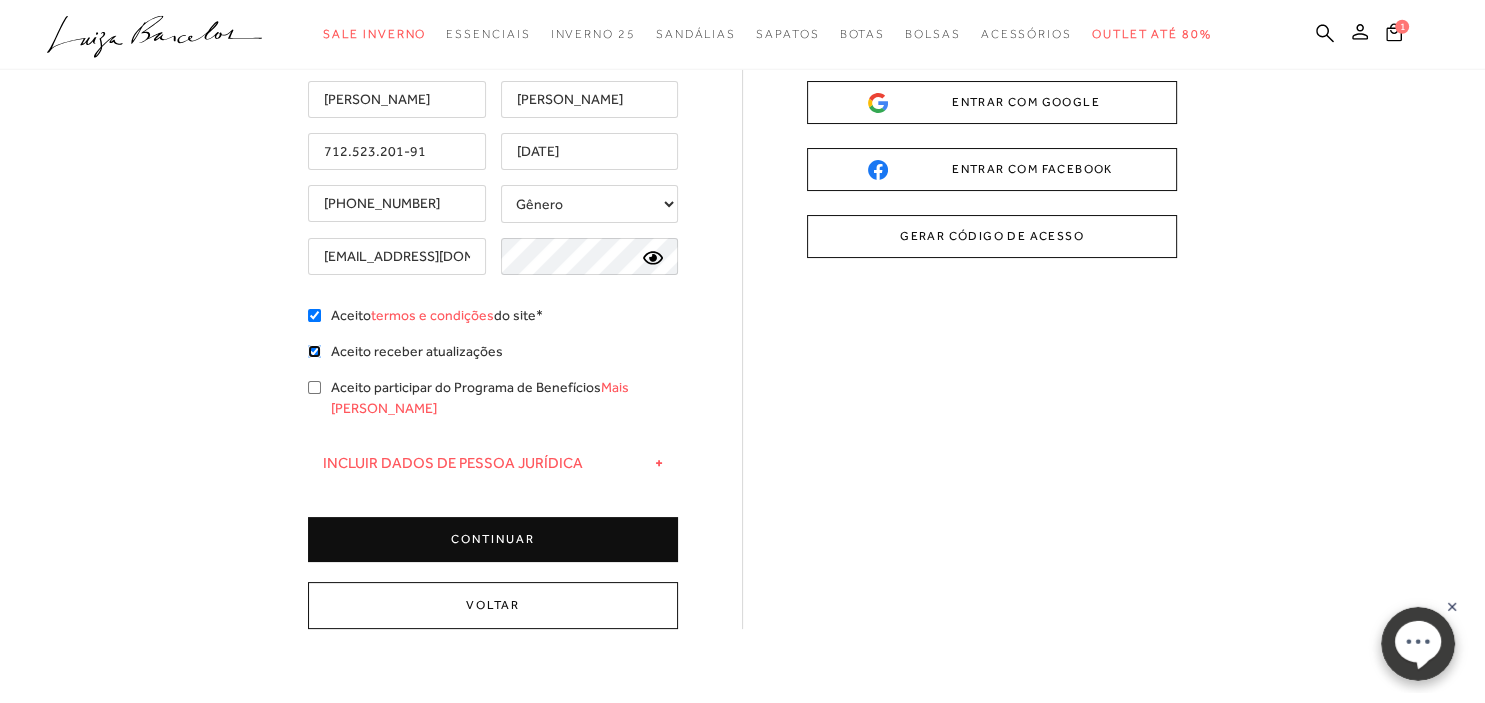 checkbox on "true" 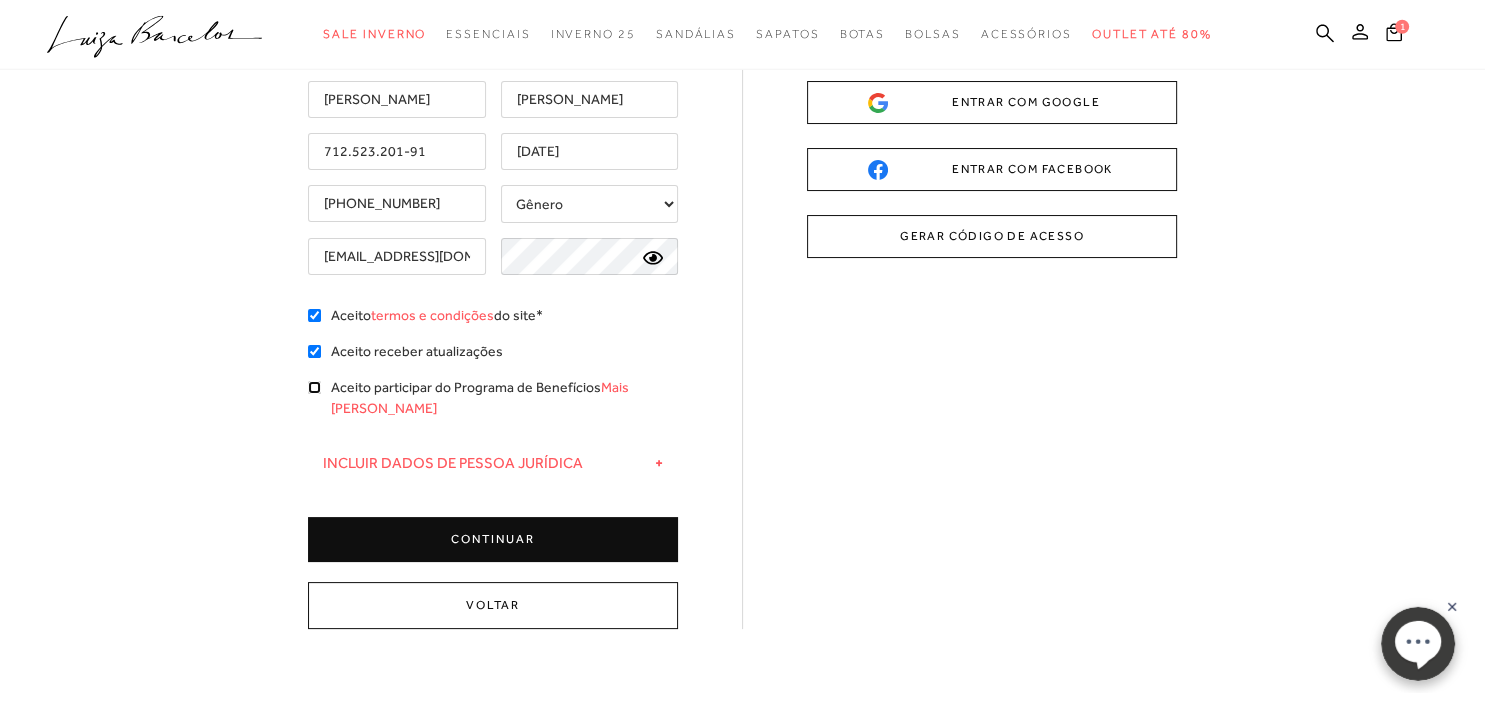 click on "Aceito participar do Programa de Benefícios  Mais [PERSON_NAME]" at bounding box center (314, 387) 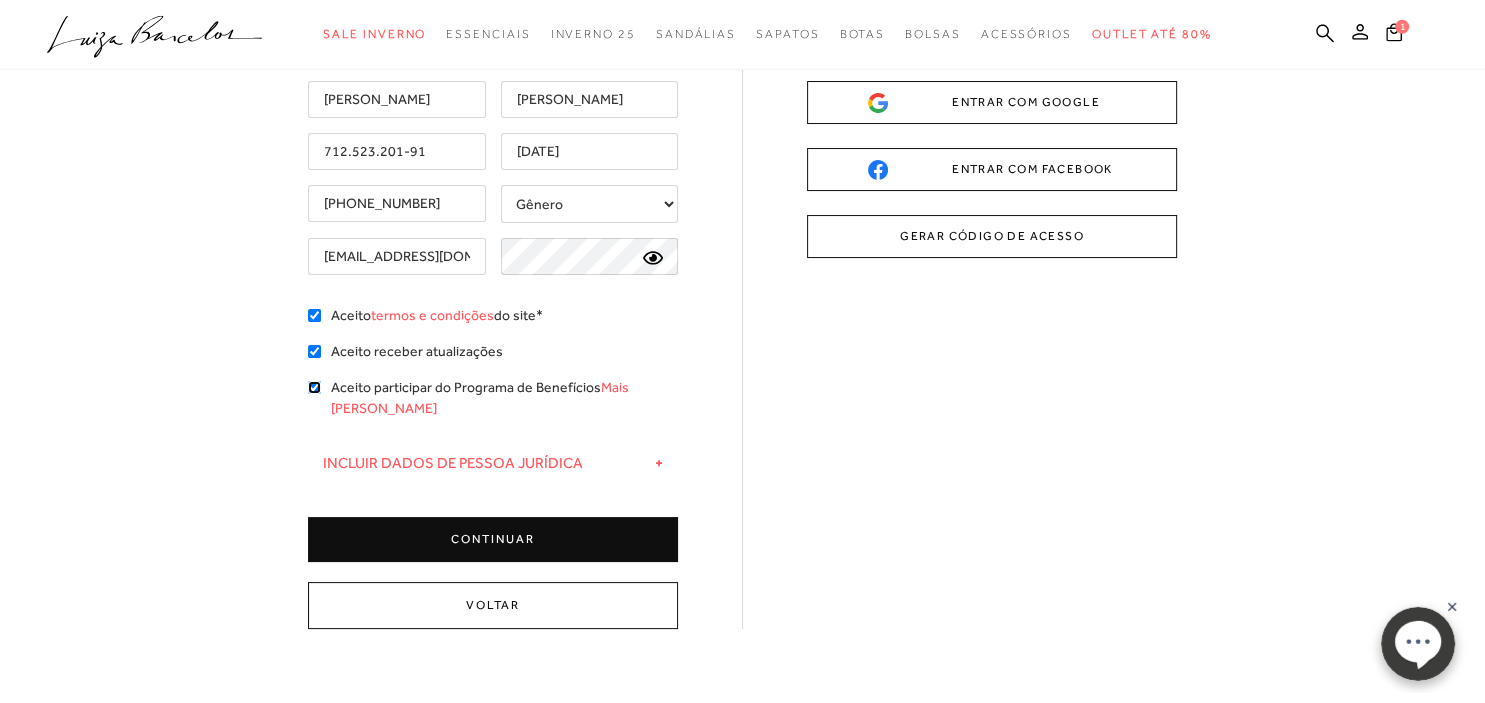 checkbox on "true" 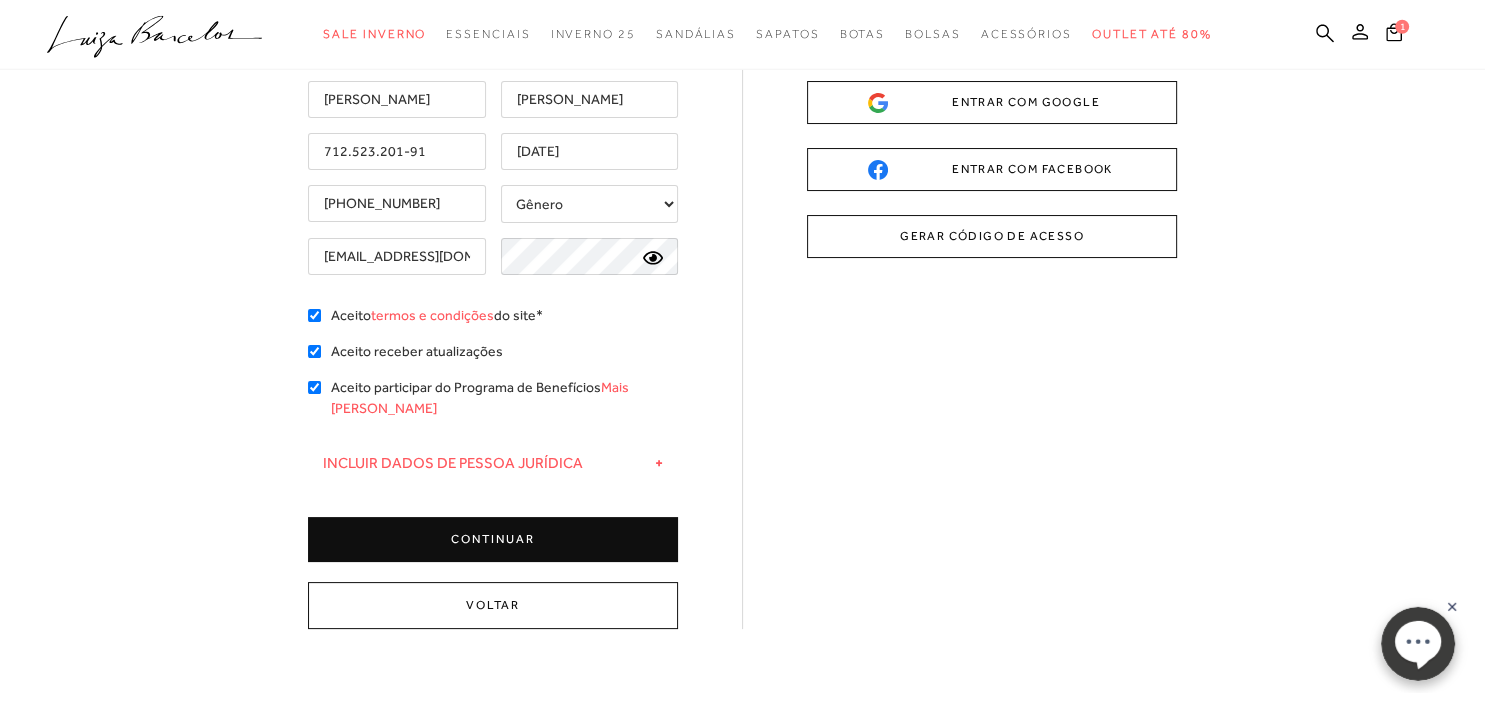 click on "CONTINUAR" at bounding box center (493, 539) 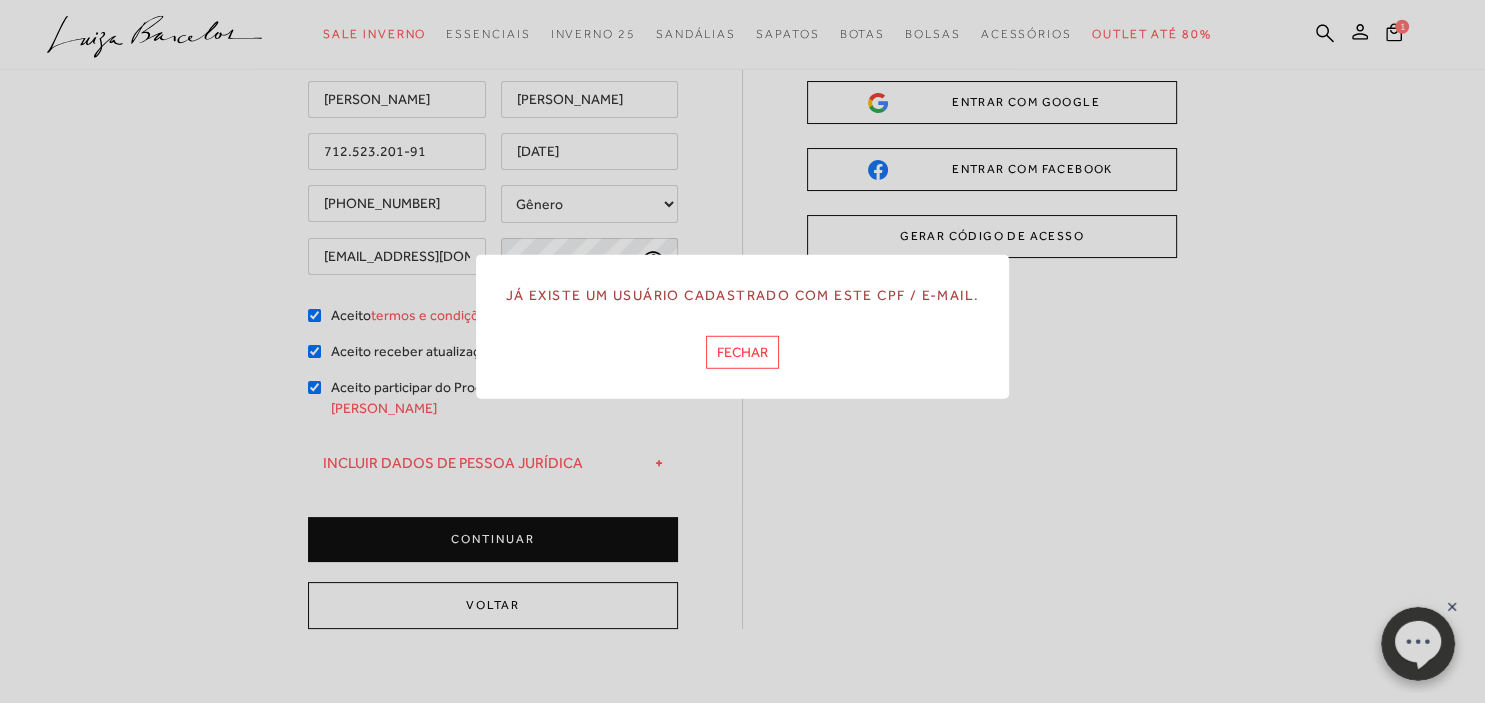 click on "FECHAR" at bounding box center [742, 352] 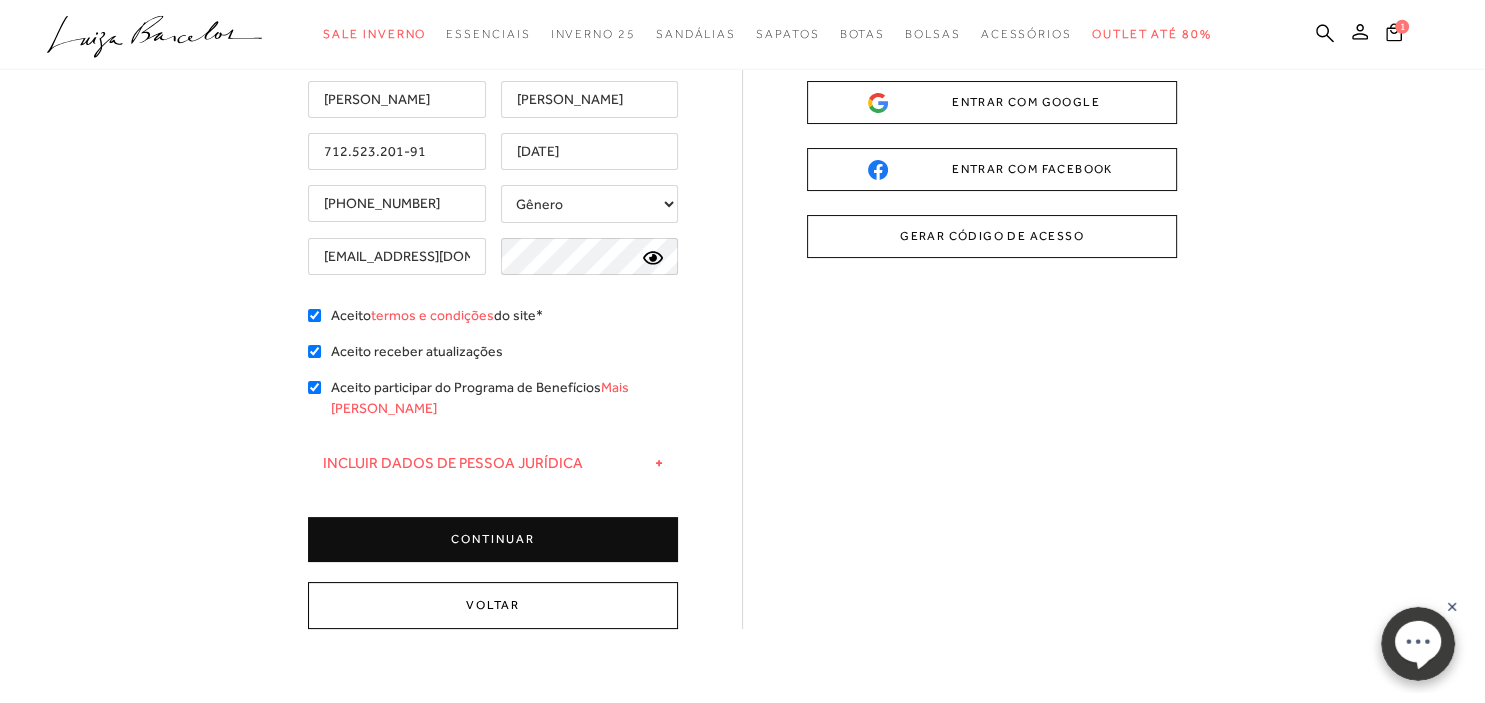 click on "Voltar" at bounding box center [493, 605] 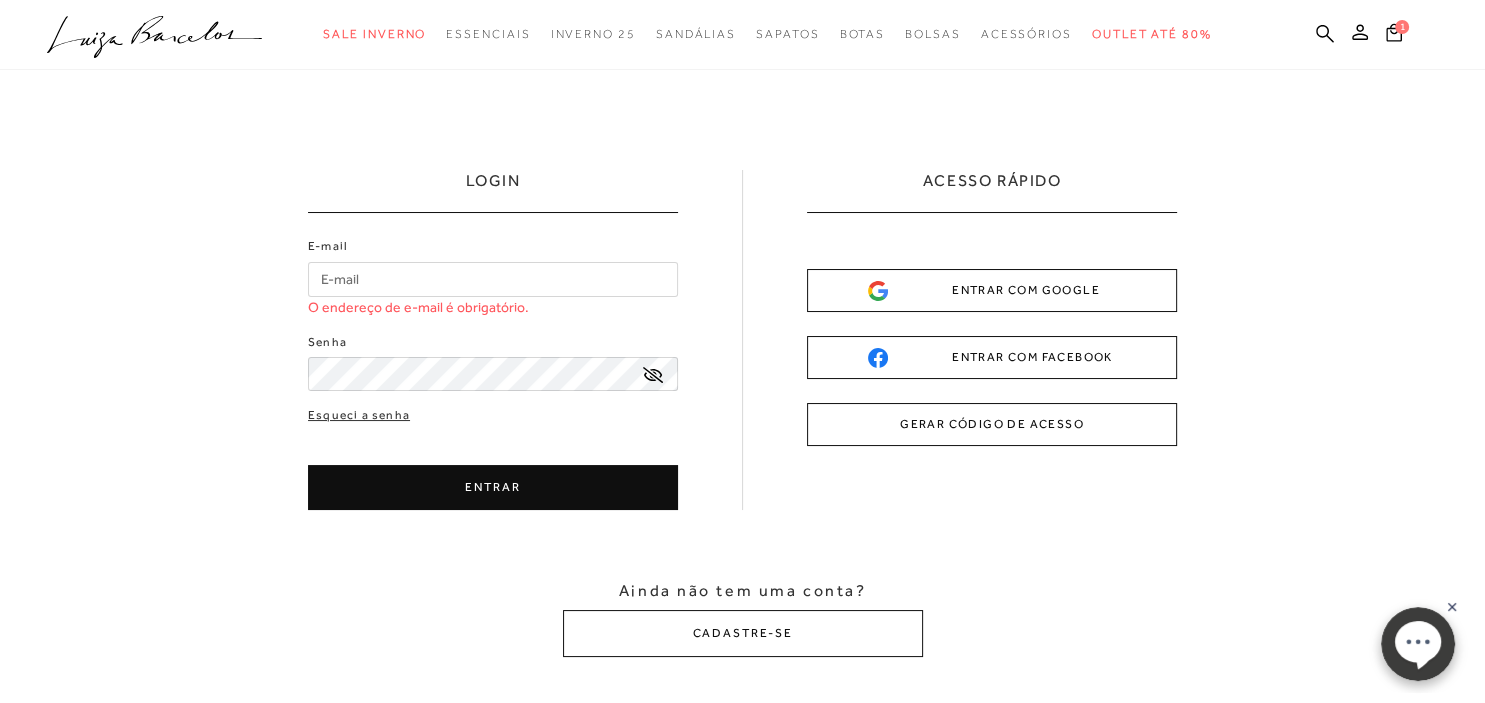 click on "E-mail" at bounding box center (493, 279) 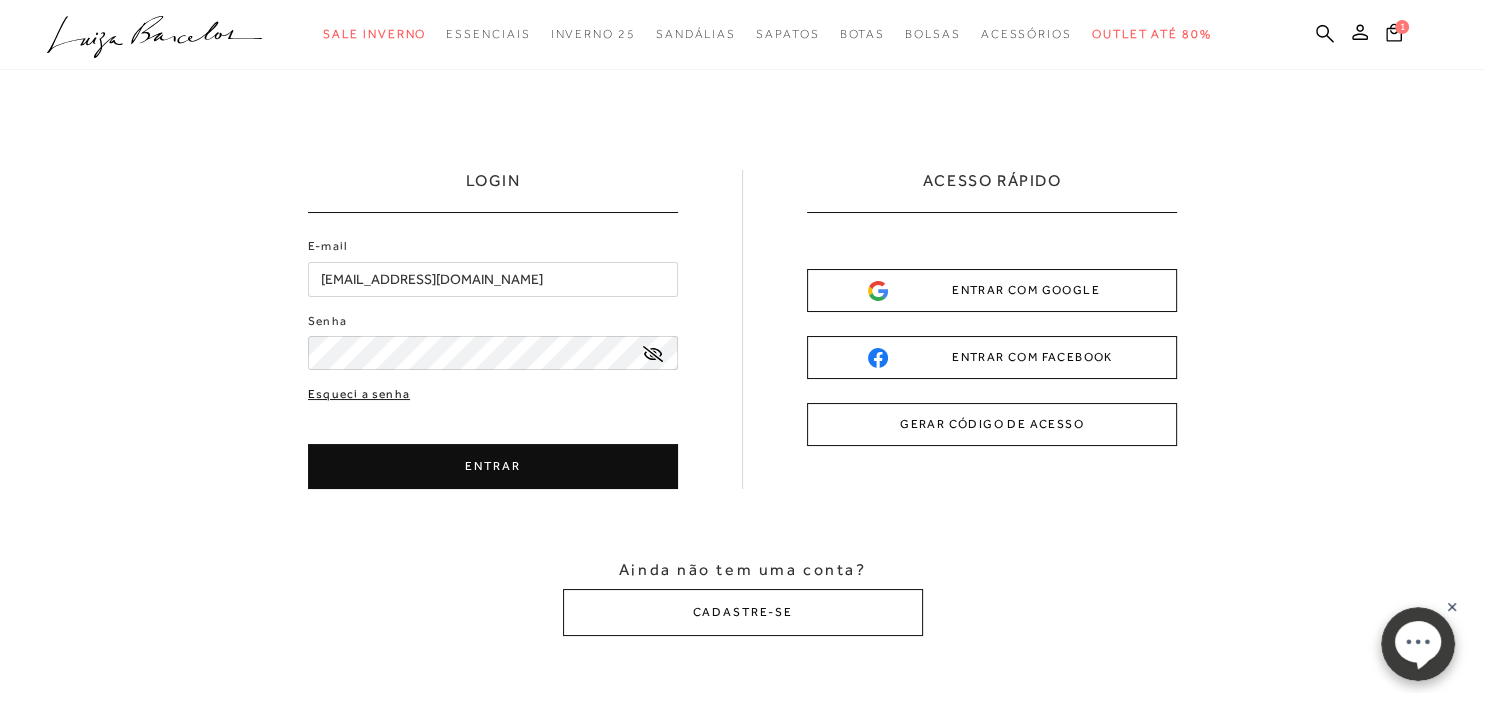 type on "[EMAIL_ADDRESS][DOMAIN_NAME]" 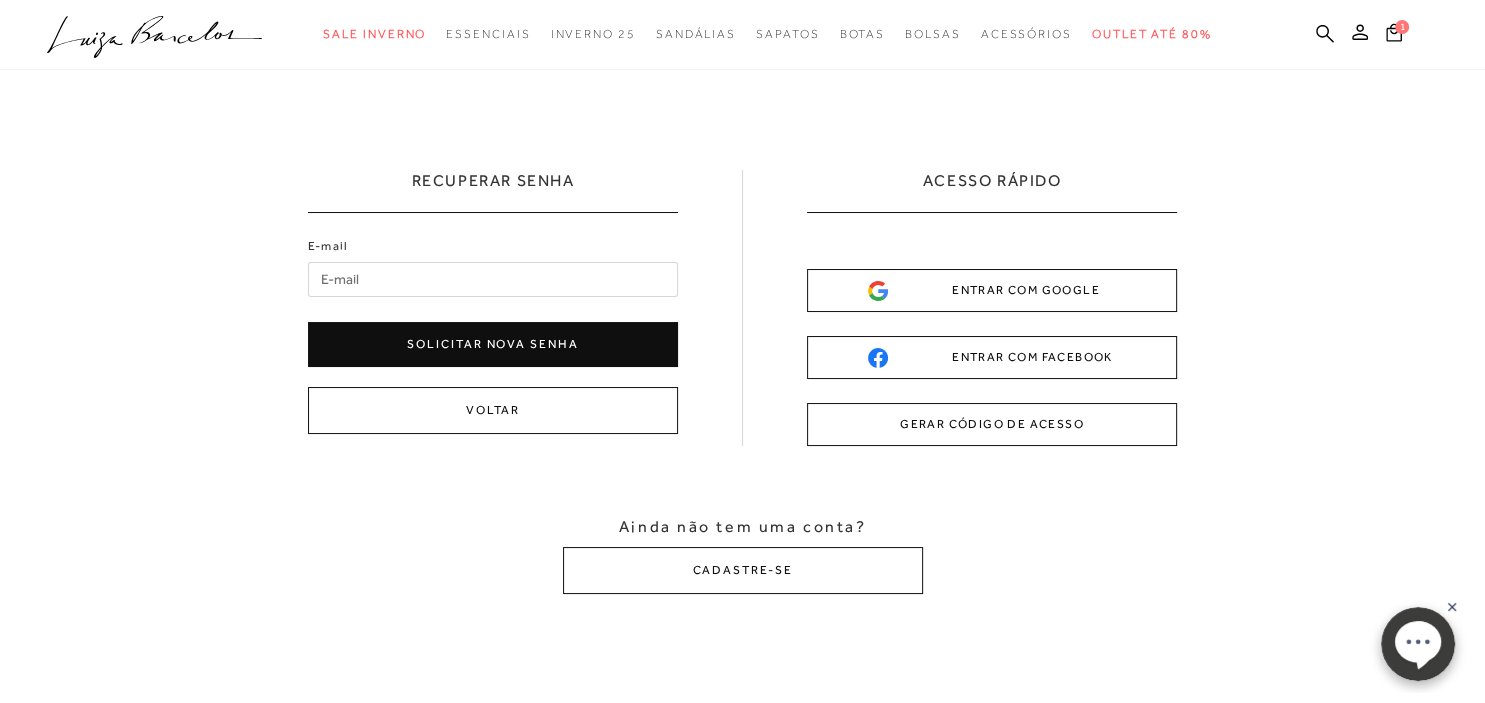 click on "E-mail" at bounding box center (493, 279) 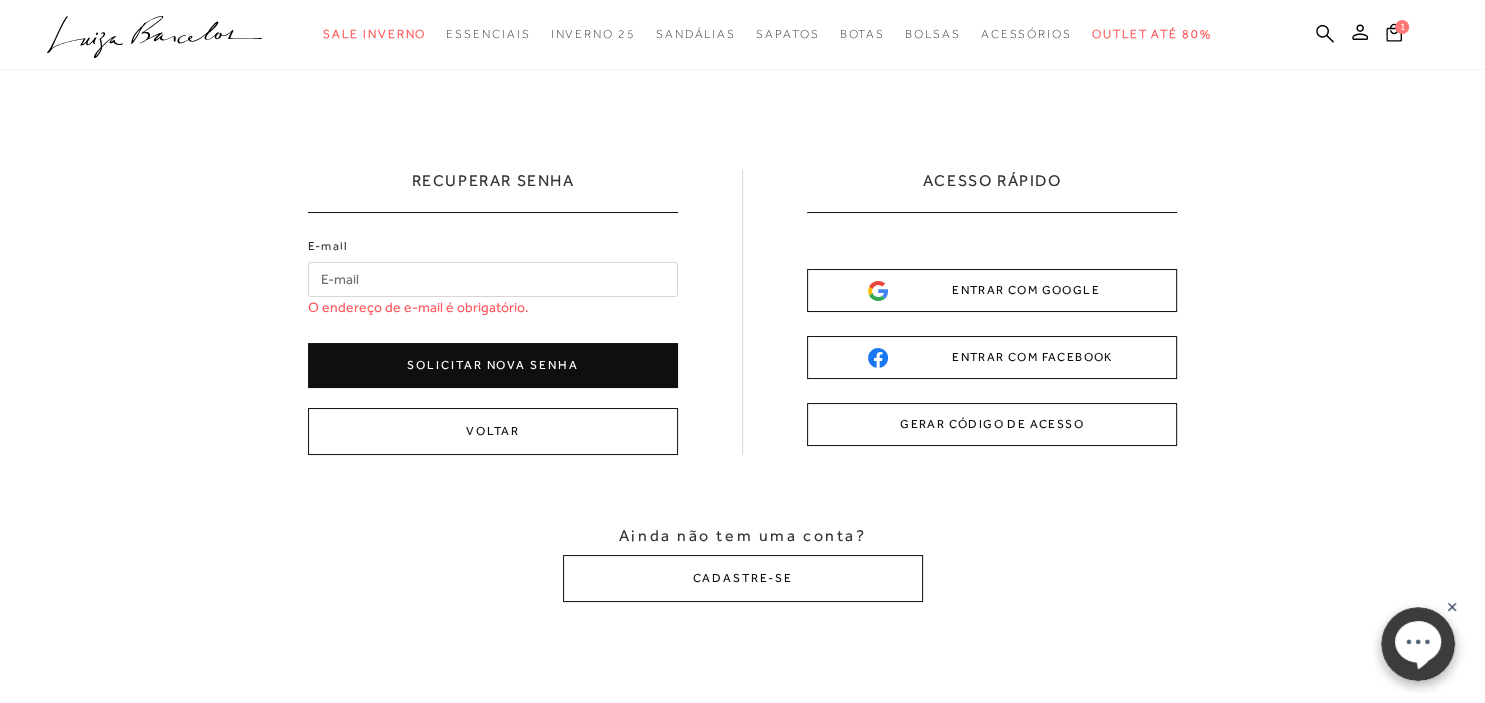 click on "Solicitar nova senha" at bounding box center (493, 365) 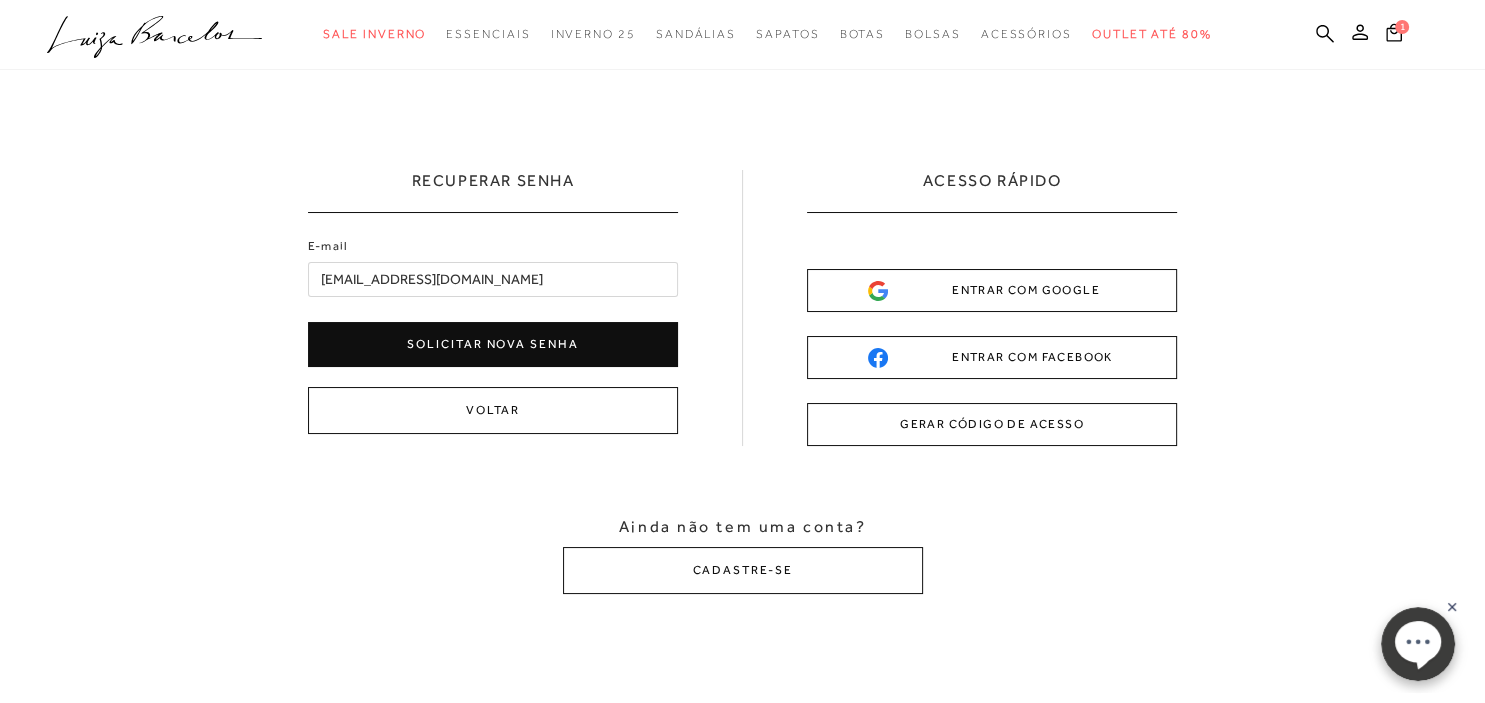 type on "[EMAIL_ADDRESS][DOMAIN_NAME]" 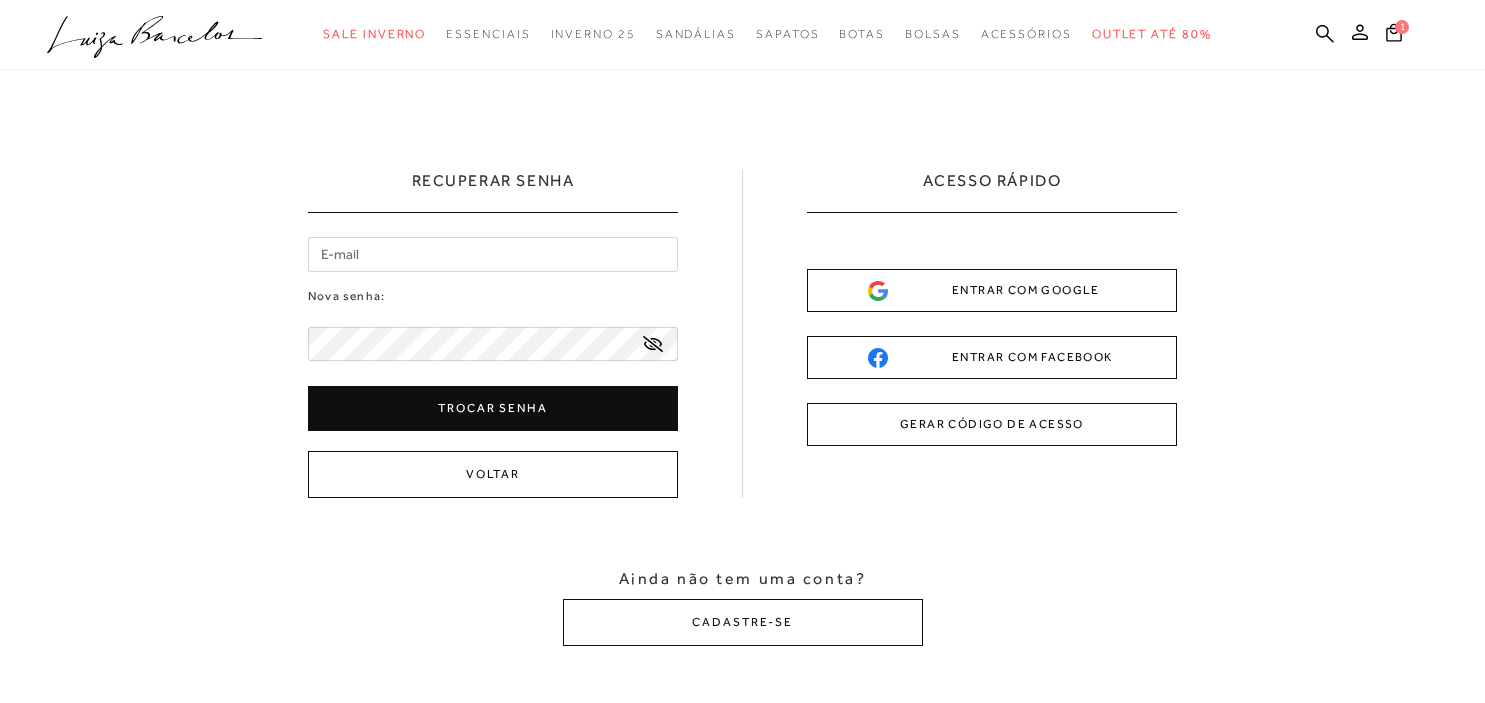 scroll, scrollTop: 0, scrollLeft: 0, axis: both 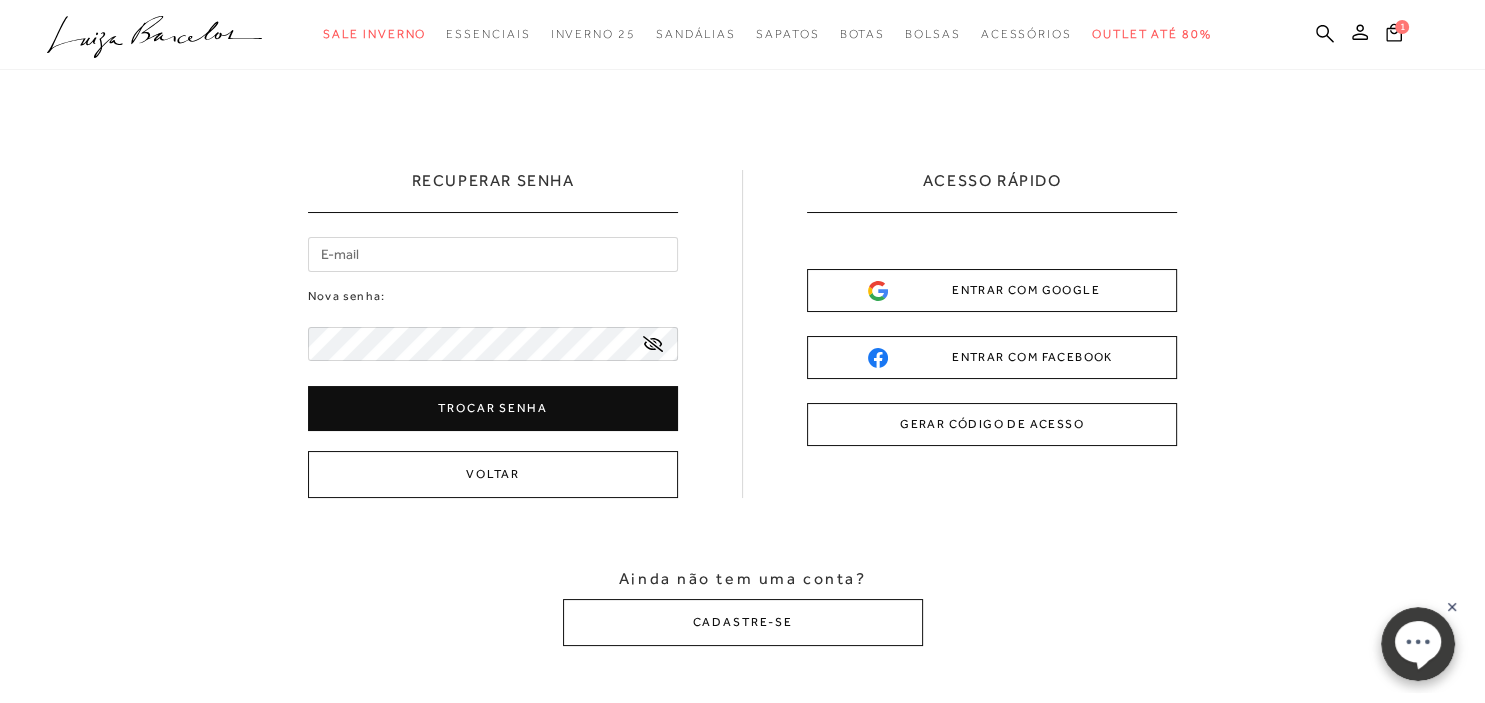 click on "Recuperar Senha
Nova senha:" at bounding box center [493, 300] 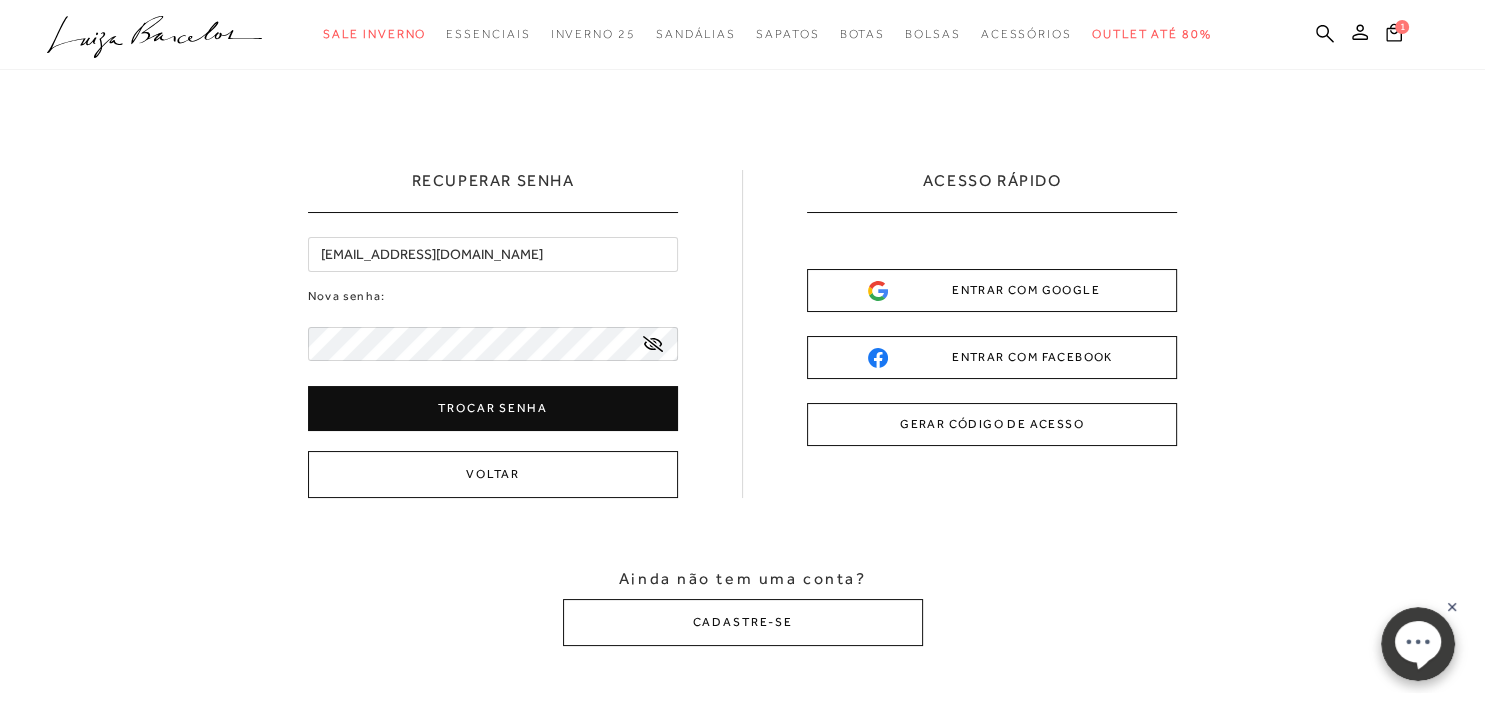type on "[EMAIL_ADDRESS][DOMAIN_NAME]" 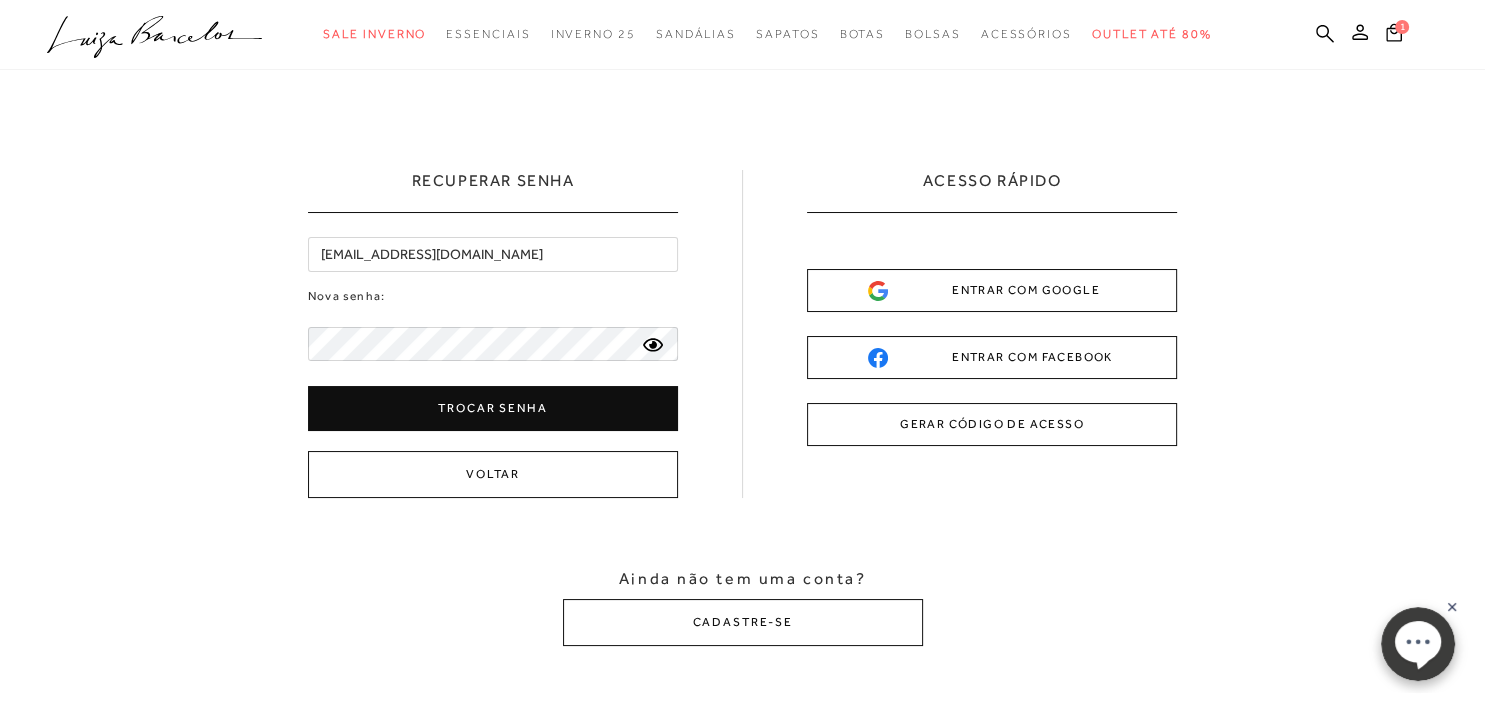 click 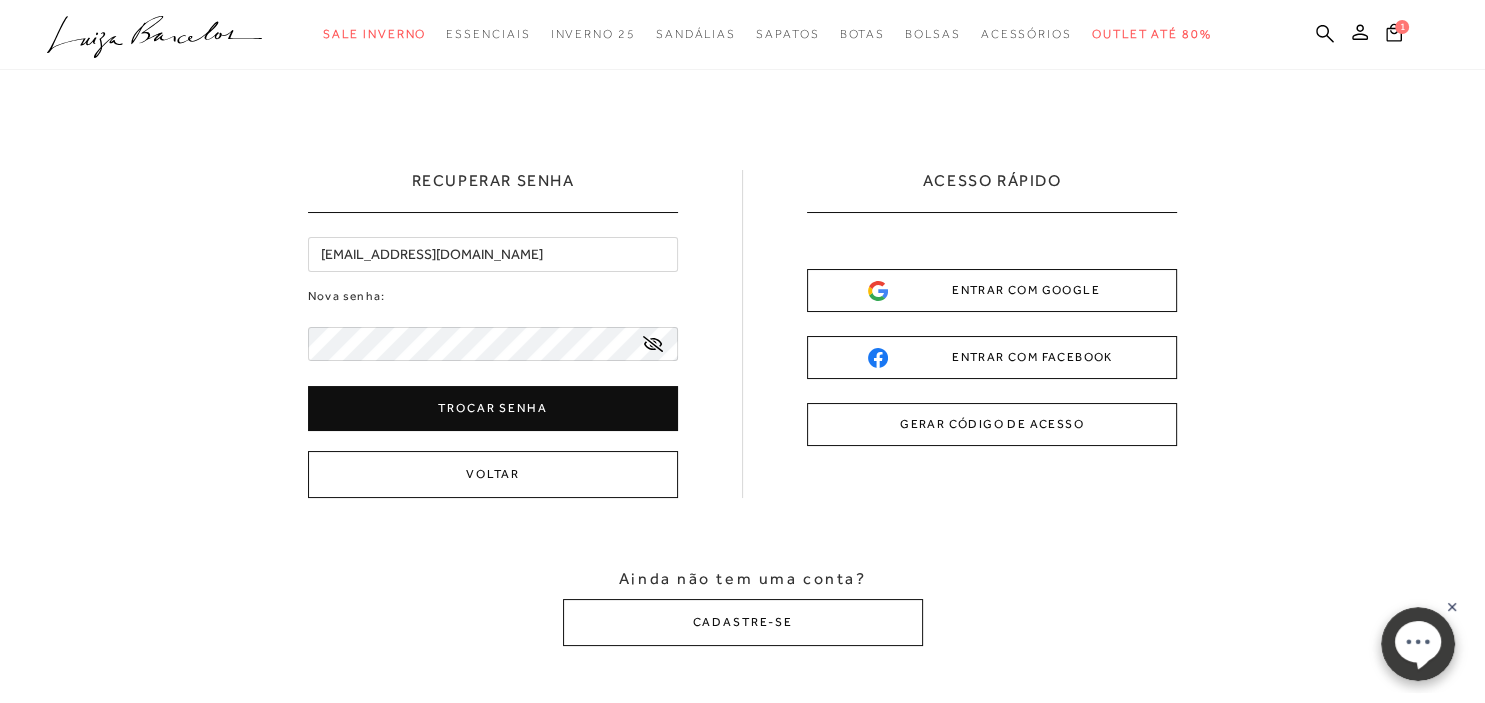 click on "Trocar senha" at bounding box center (493, 408) 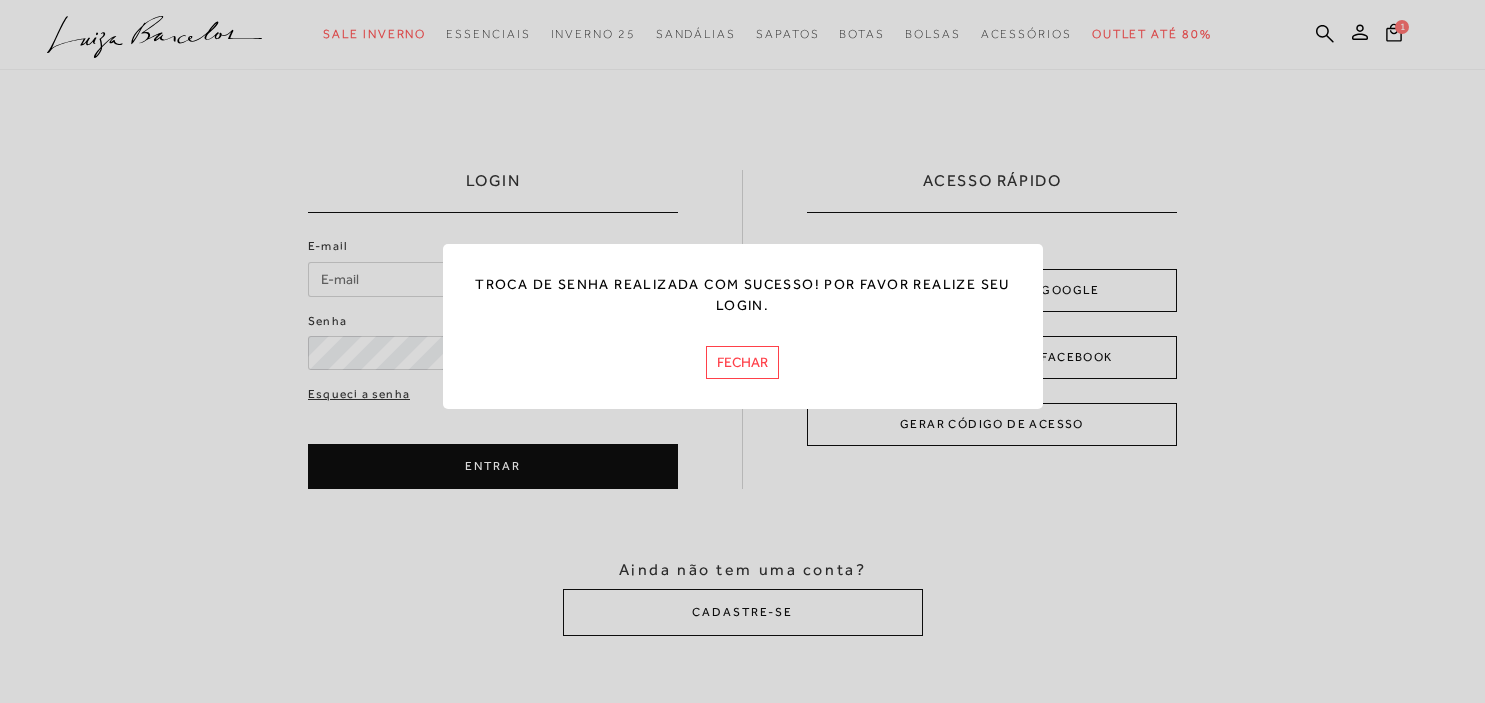 scroll, scrollTop: 0, scrollLeft: 0, axis: both 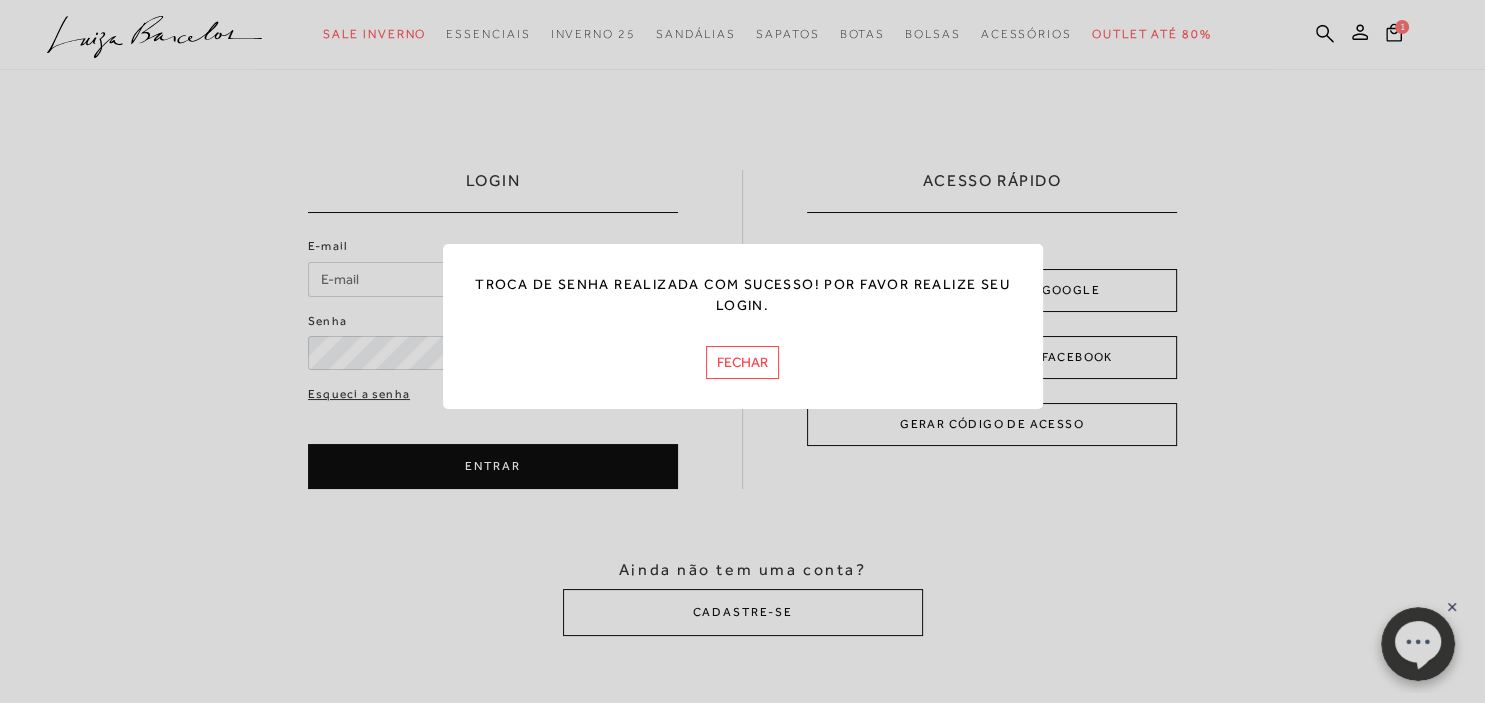 click on "FECHAR" at bounding box center [742, 362] 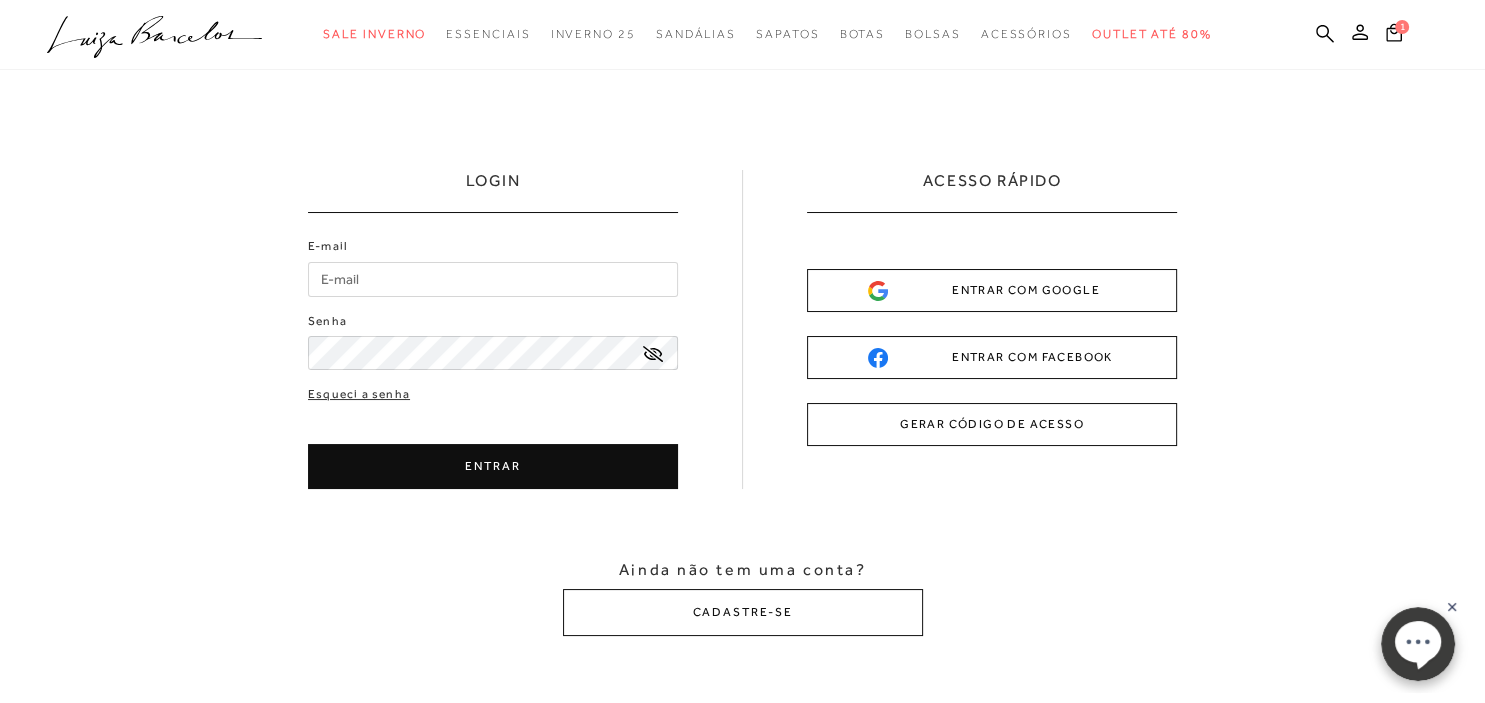 click on "E-mail" at bounding box center [493, 279] 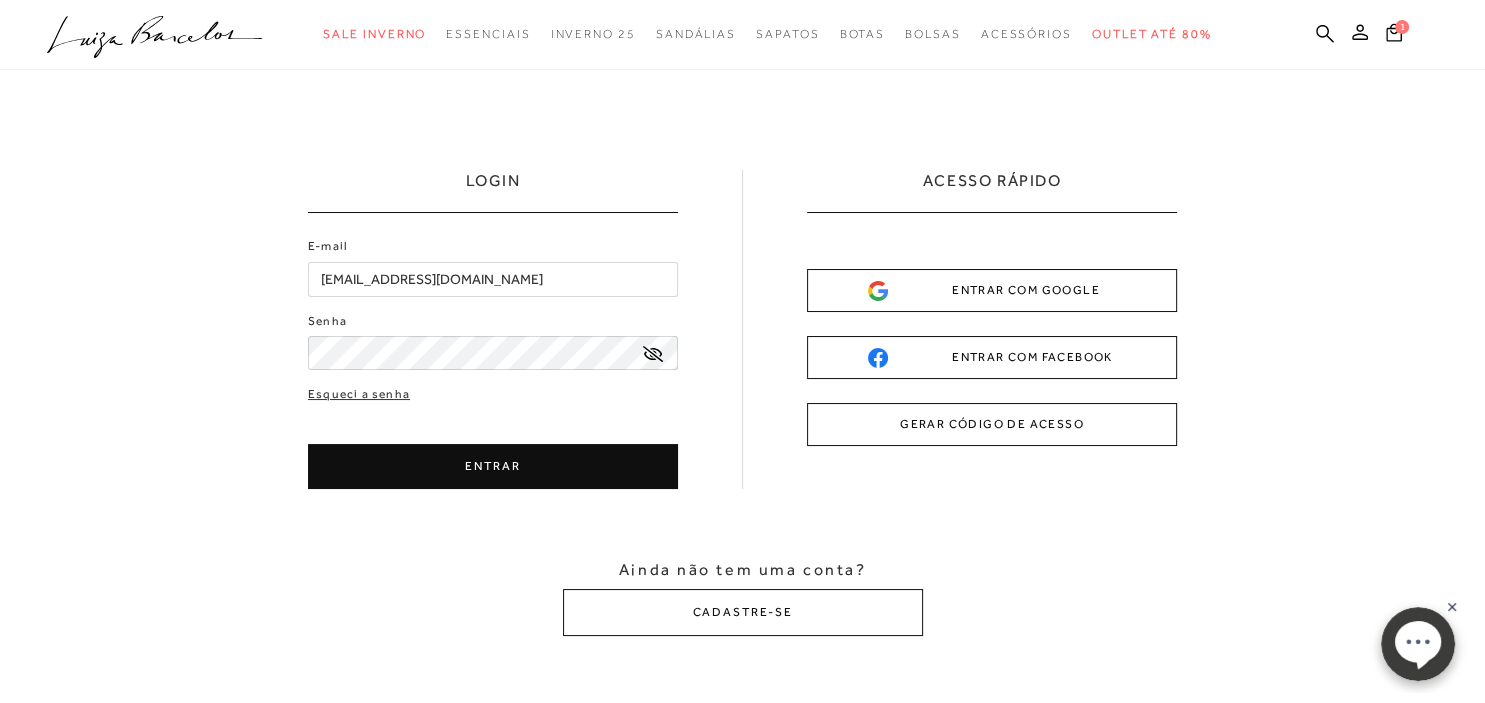 type on "[EMAIL_ADDRESS][DOMAIN_NAME]" 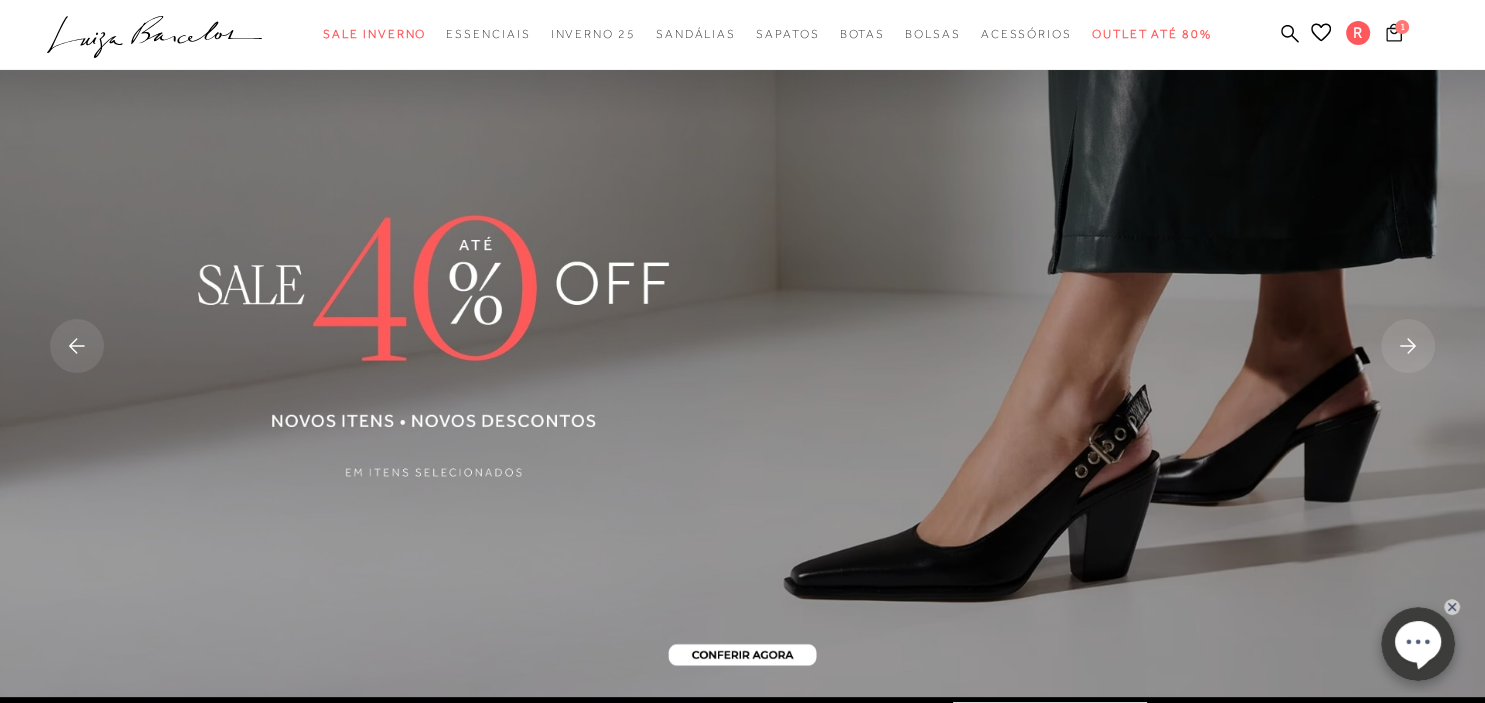 click on "1" at bounding box center (1394, 35) 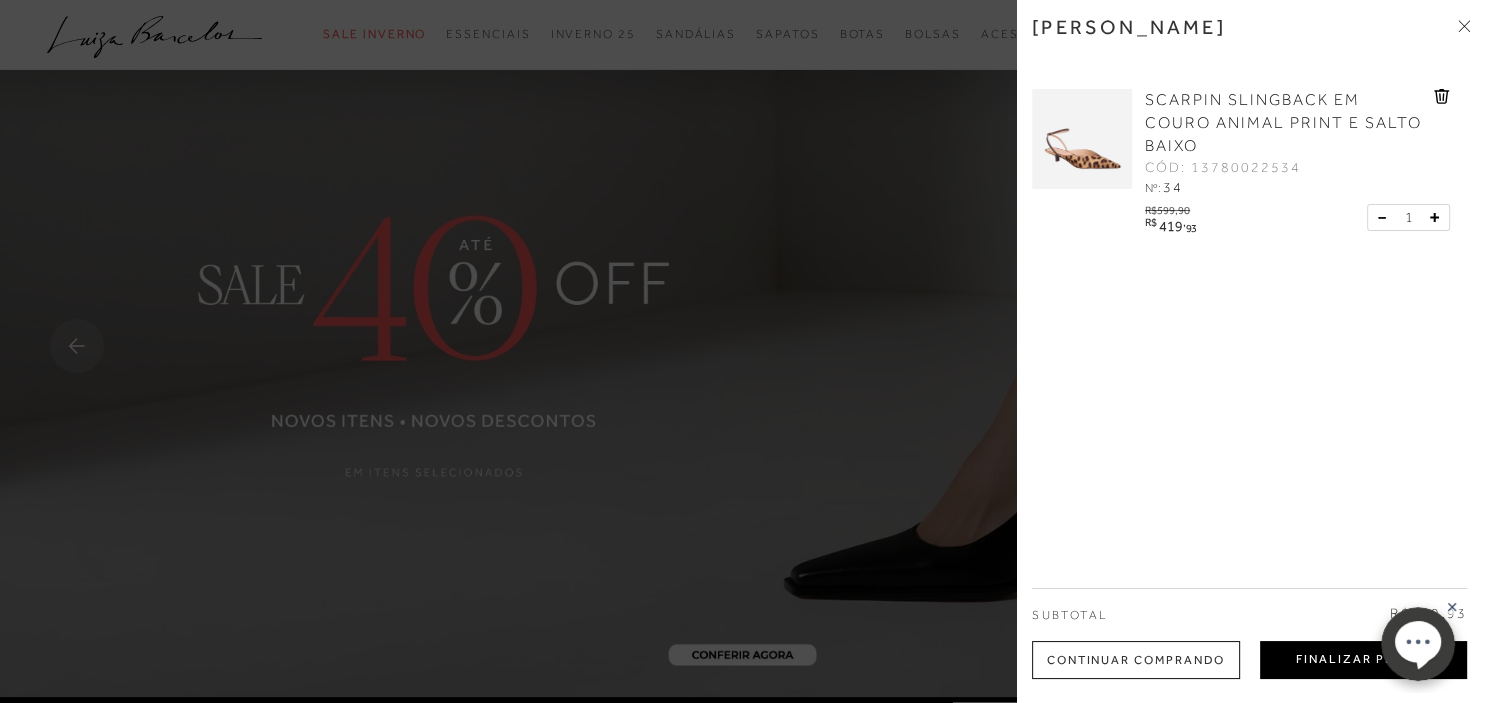 click on "Finalizar Pedido" at bounding box center [1363, 660] 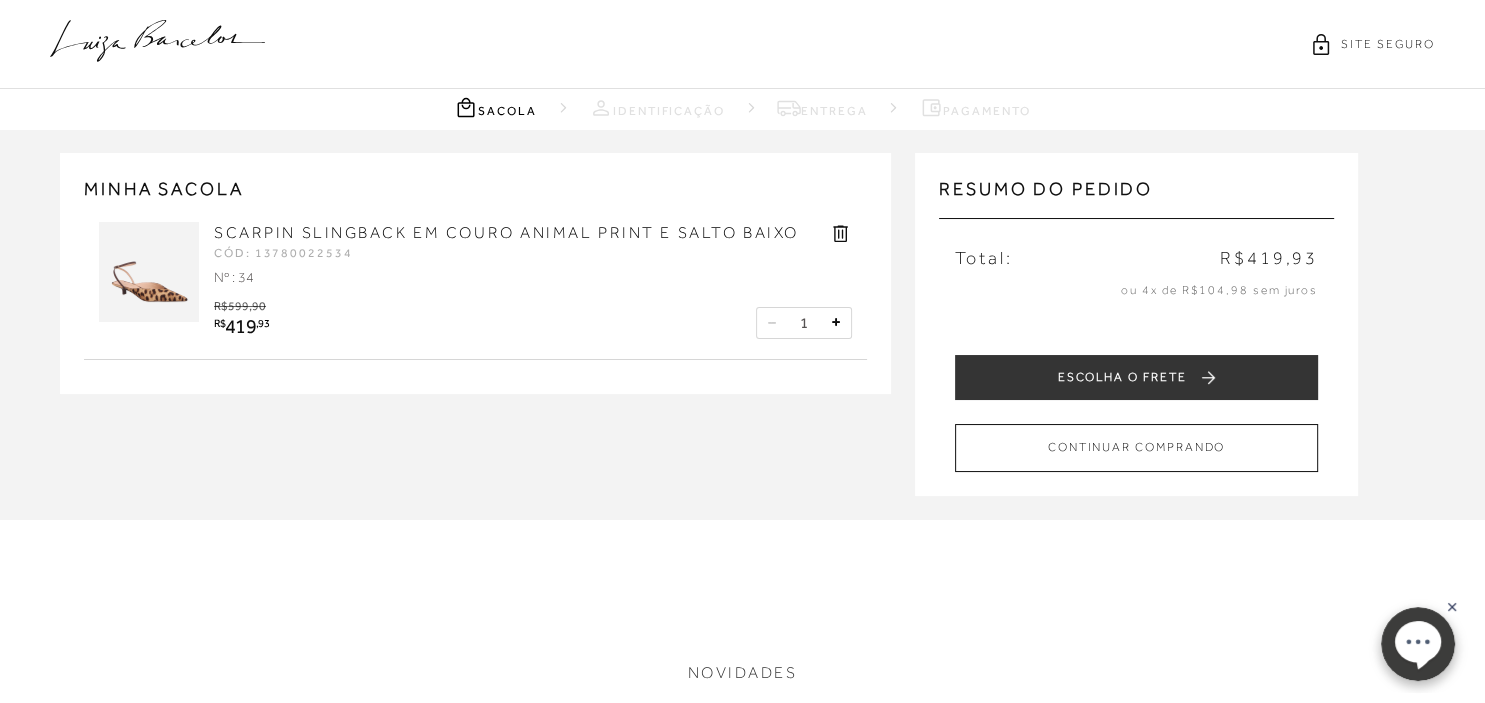 click at bounding box center (149, 272) 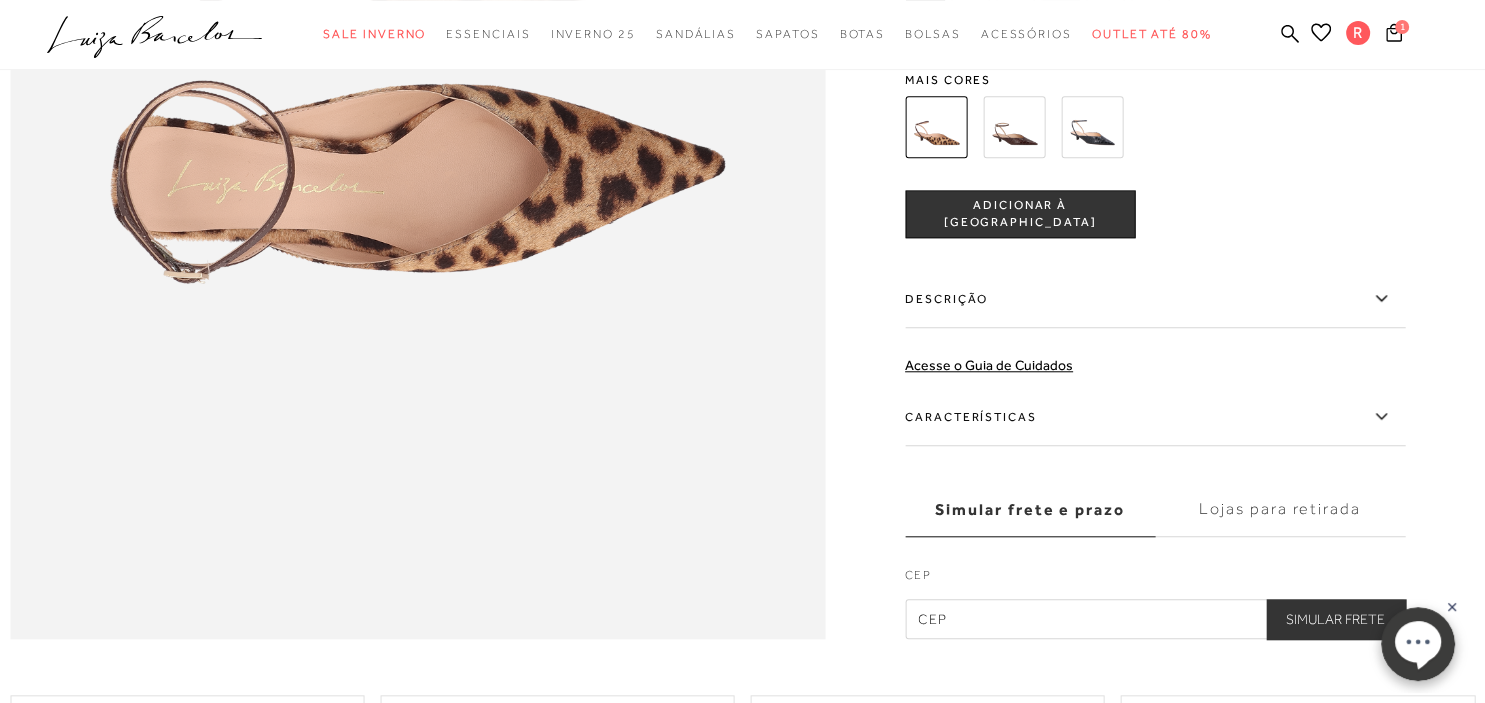 scroll, scrollTop: 1756, scrollLeft: 0, axis: vertical 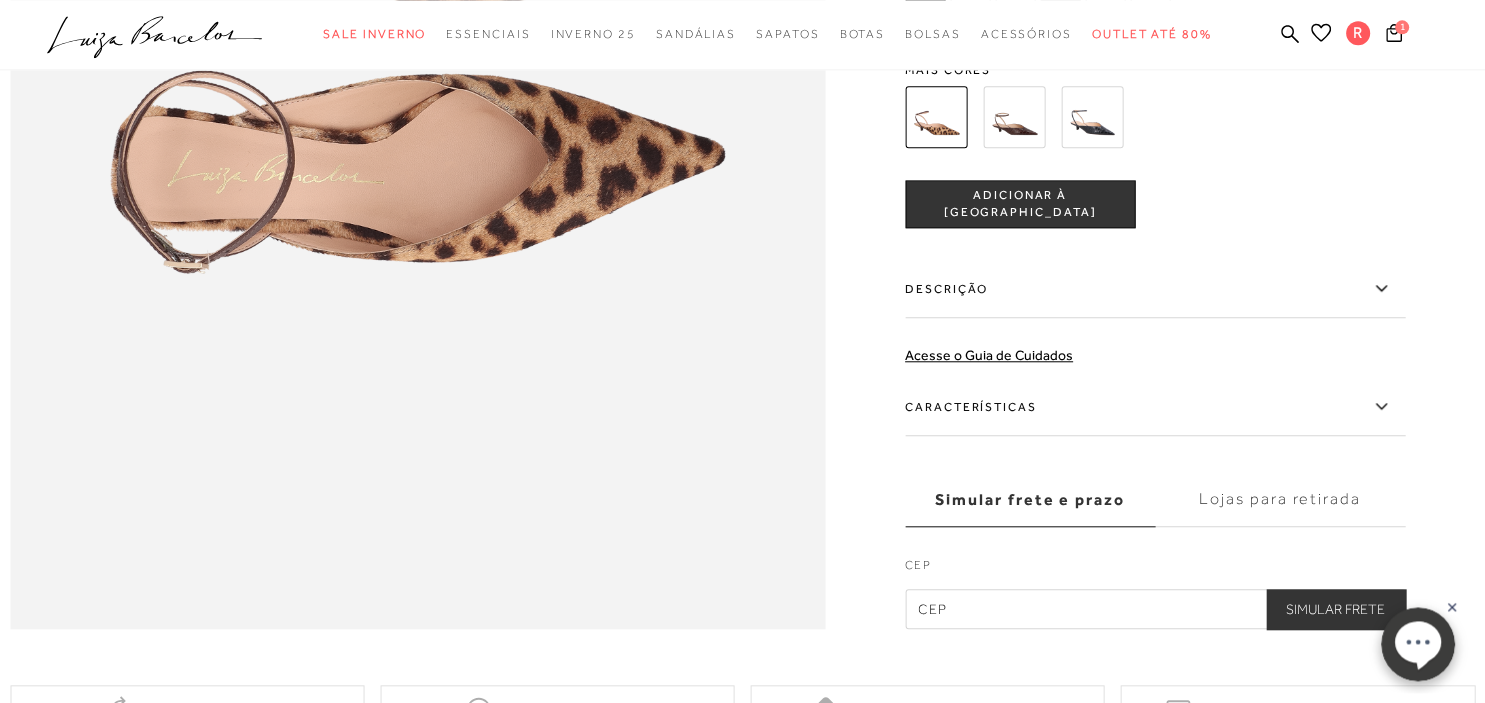 click at bounding box center (1155, 609) 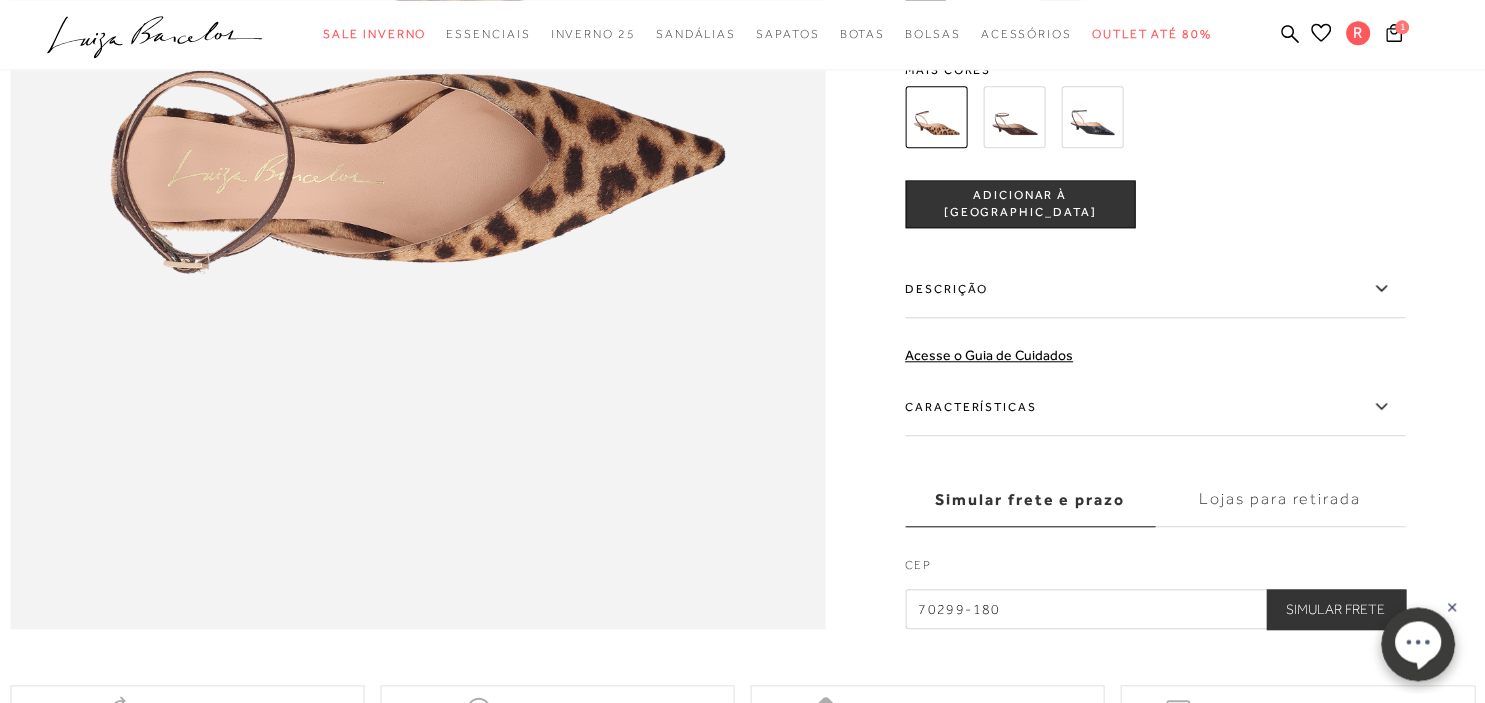 type on "70299-180" 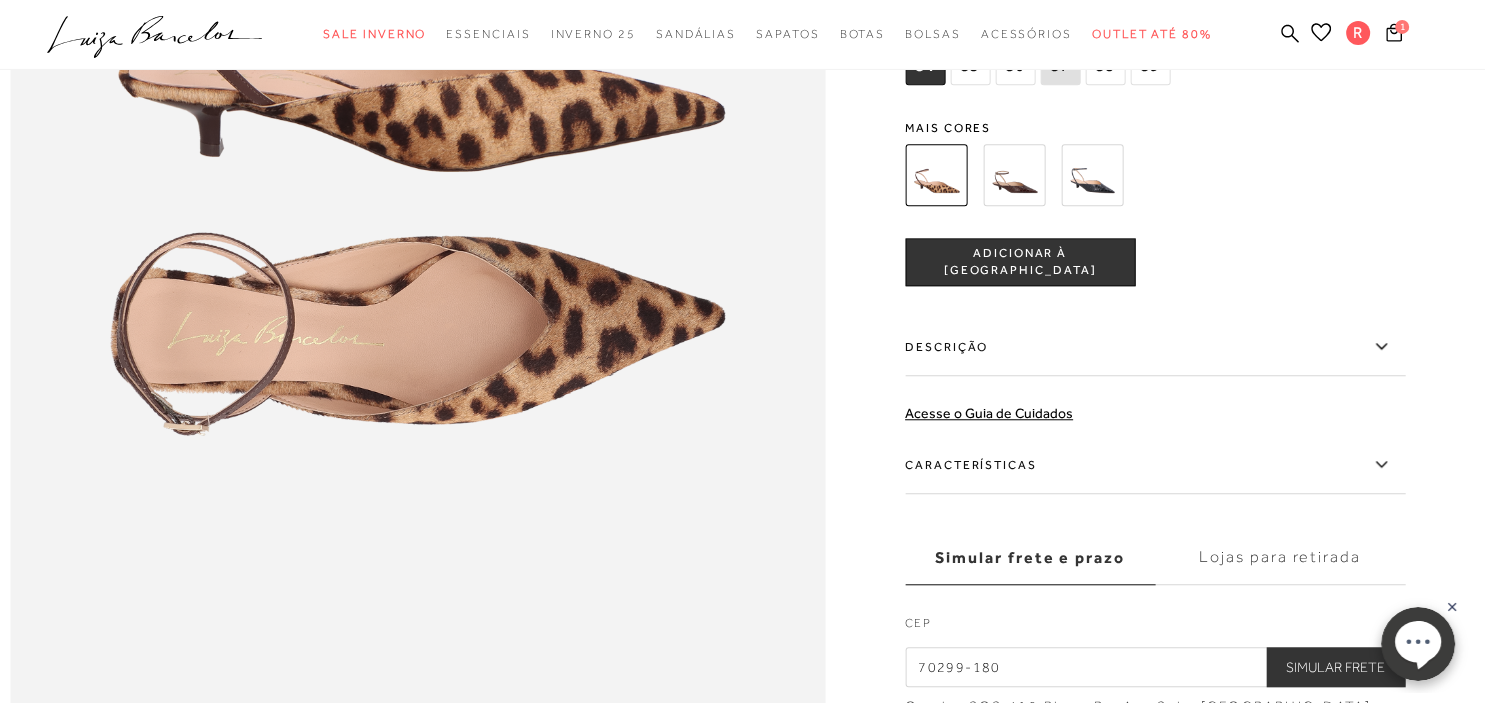 scroll, scrollTop: 1113, scrollLeft: 0, axis: vertical 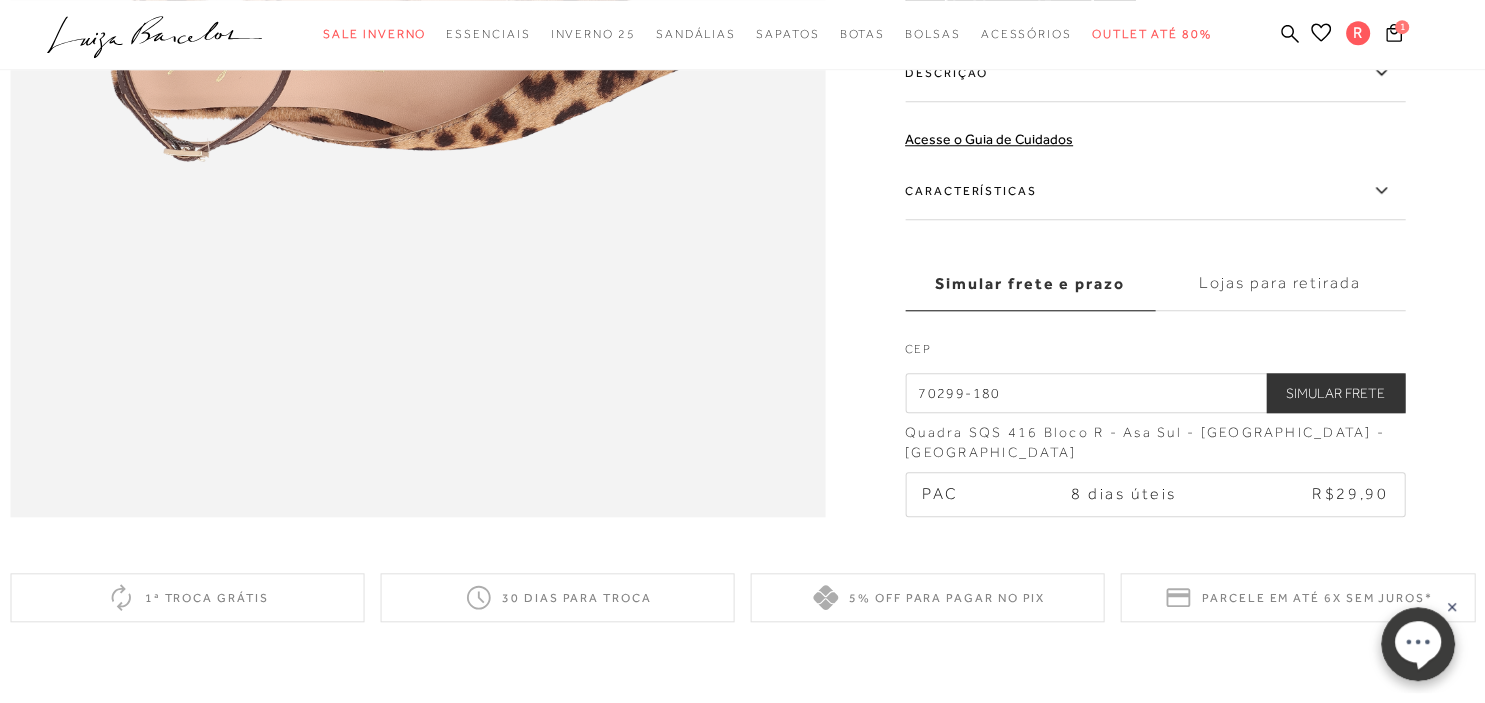 click on "Lojas para retirada" at bounding box center (1280, 284) 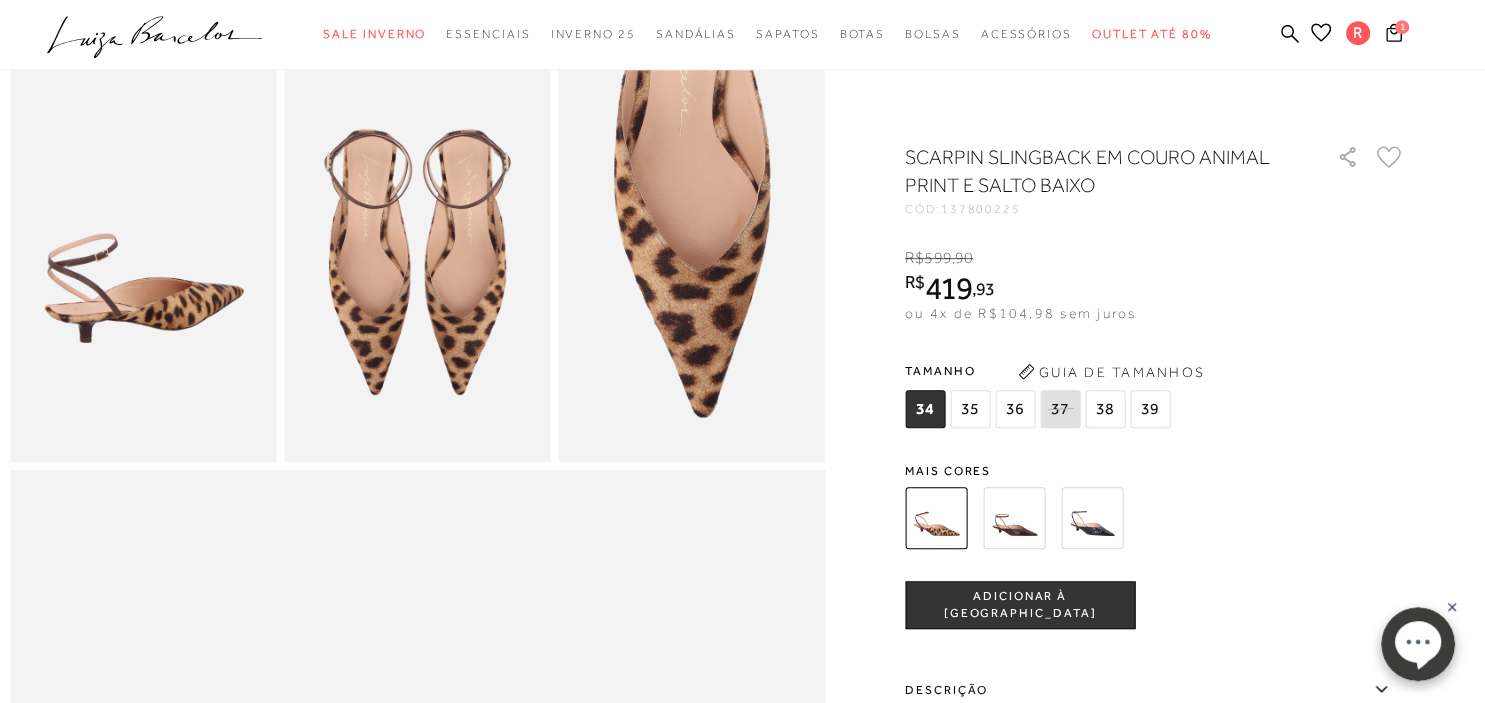 scroll, scrollTop: 561, scrollLeft: 0, axis: vertical 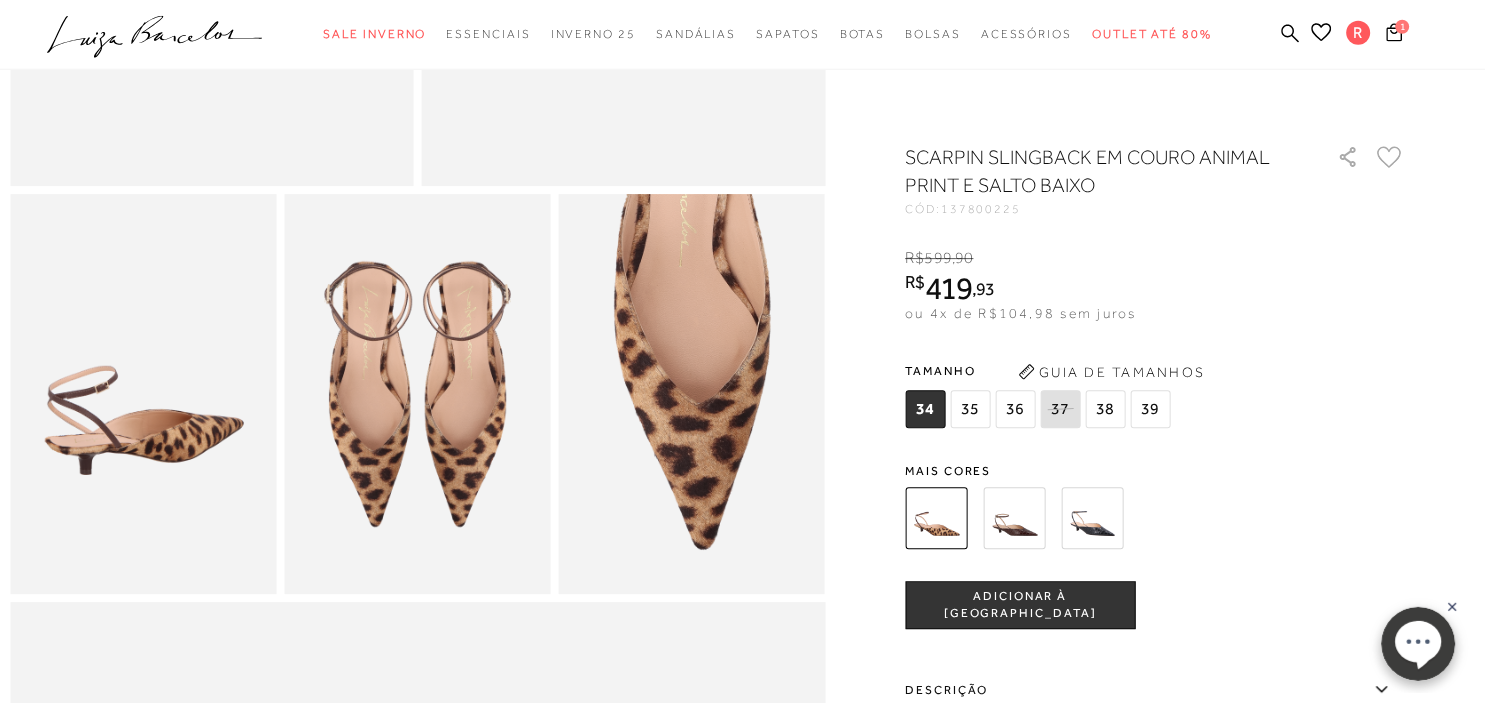 click on ".a{fill-rule:evenodd;}
Sale Inverno
Modelo
Sapatos
Sandálias
Mules
Bolsas
Acessórios Mule" at bounding box center (727, 34) 